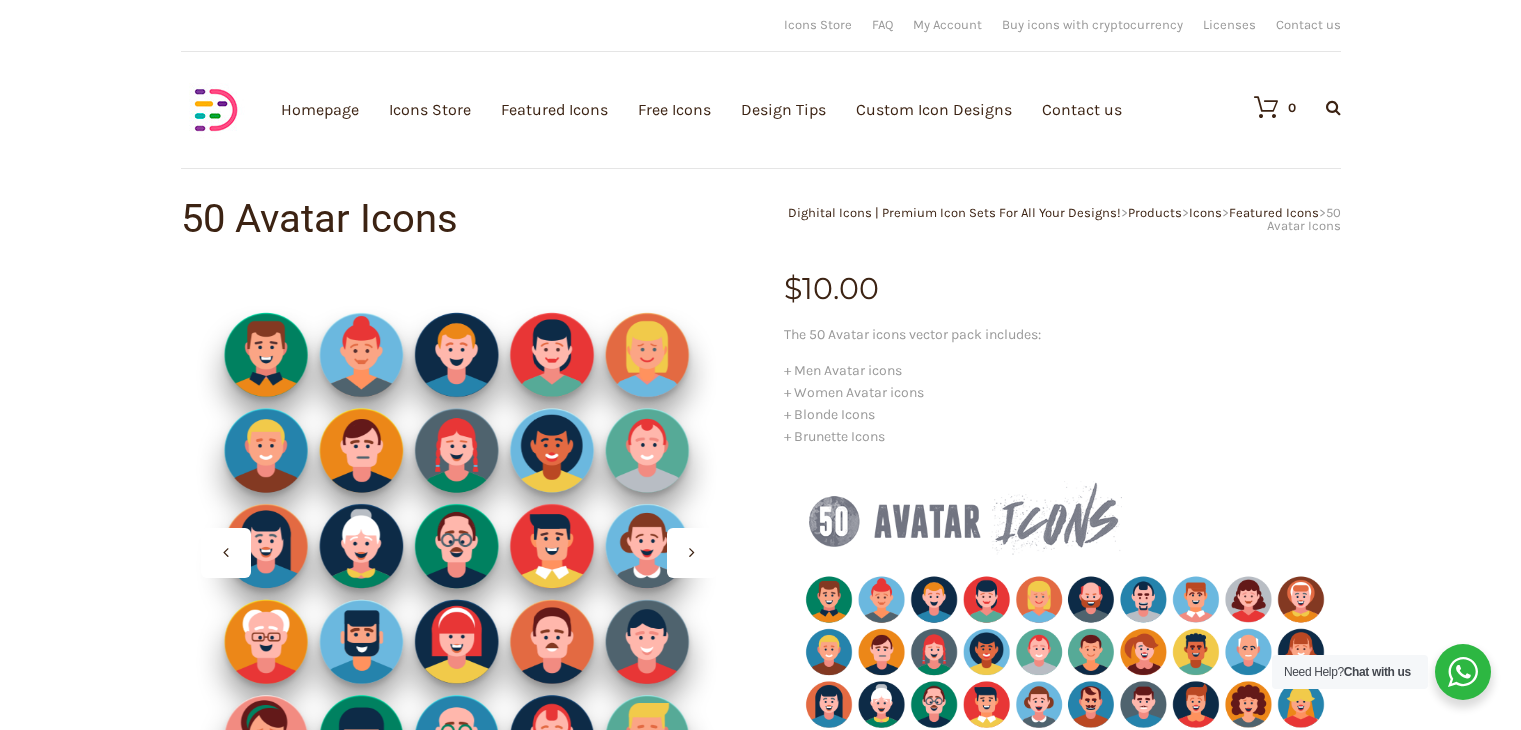 scroll, scrollTop: 0, scrollLeft: 0, axis: both 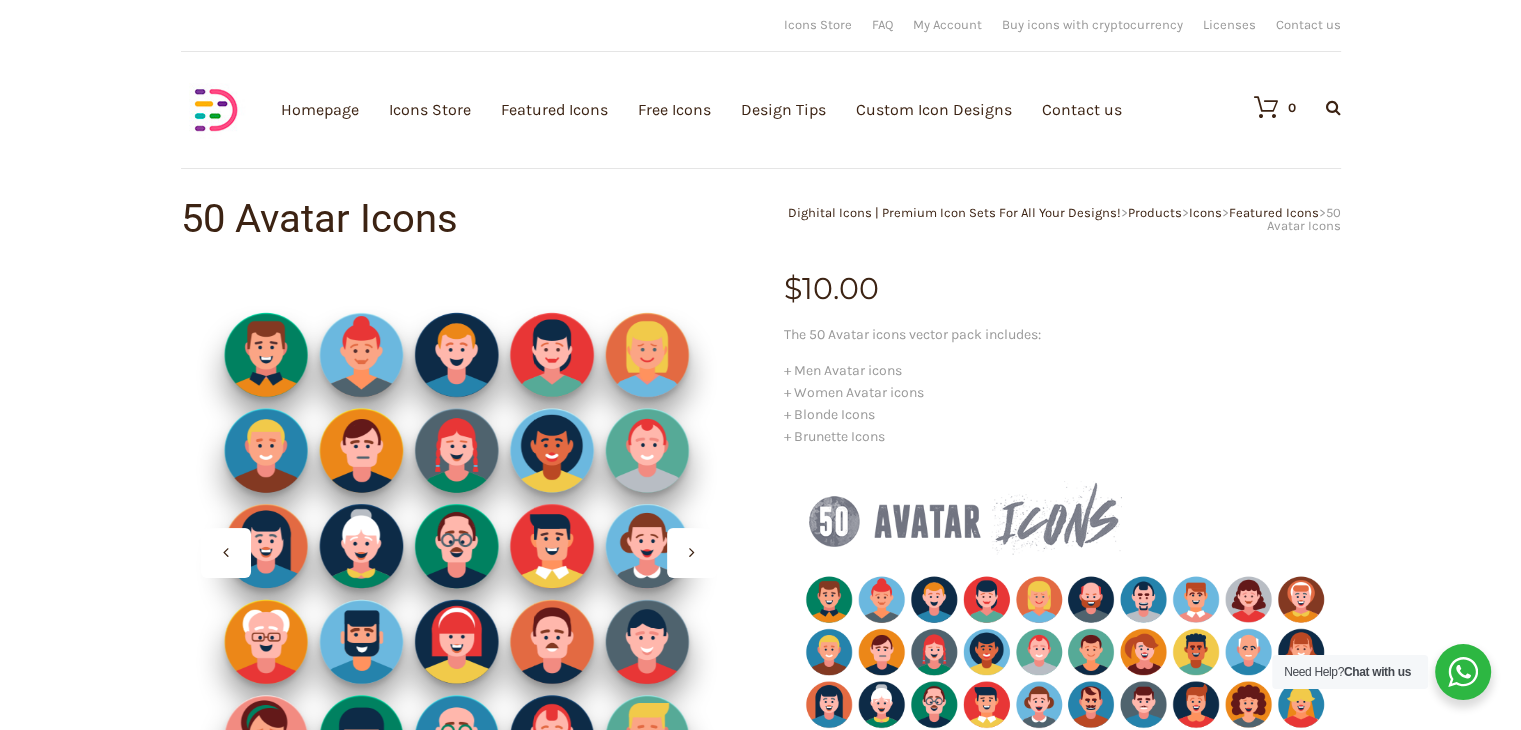 click at bounding box center (216, 110) 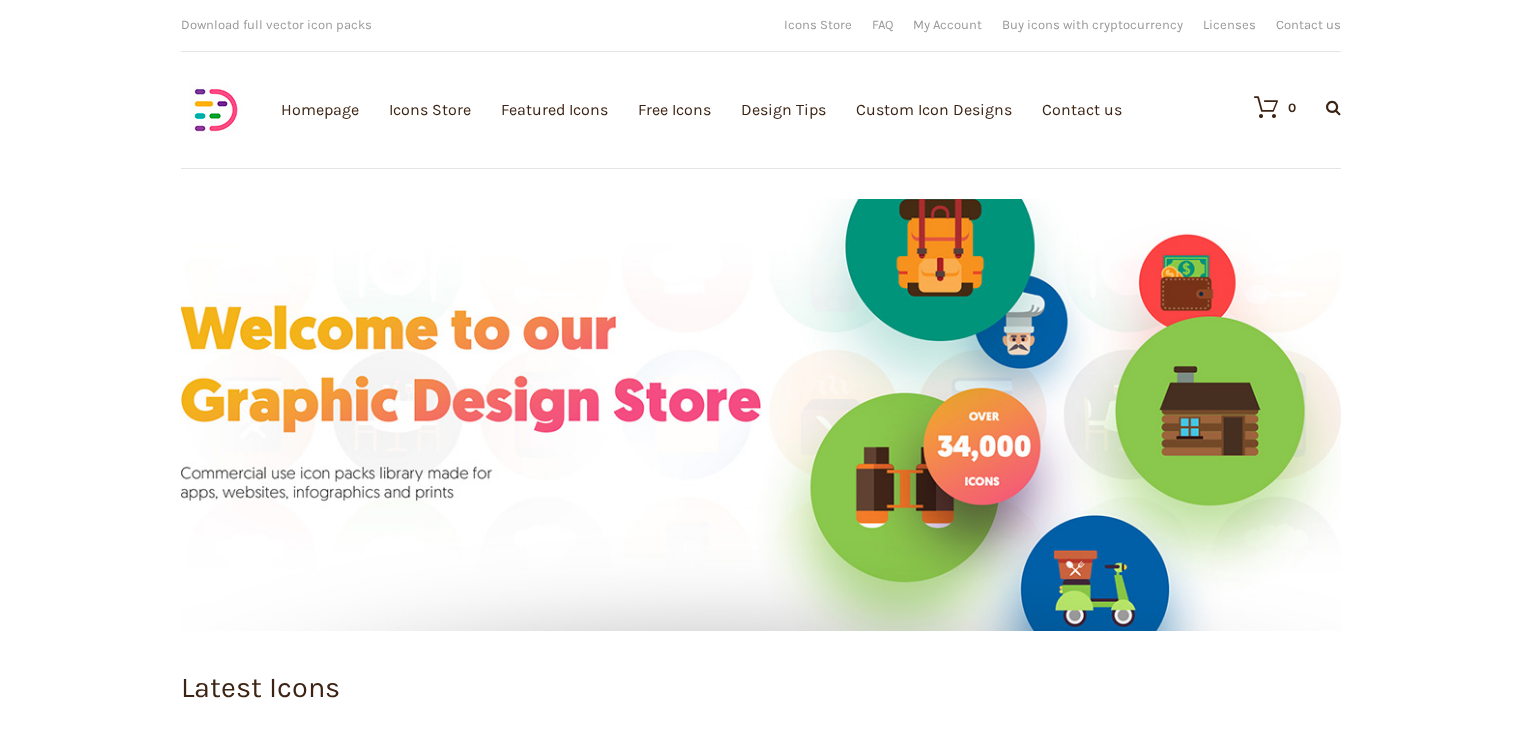 scroll, scrollTop: 0, scrollLeft: 0, axis: both 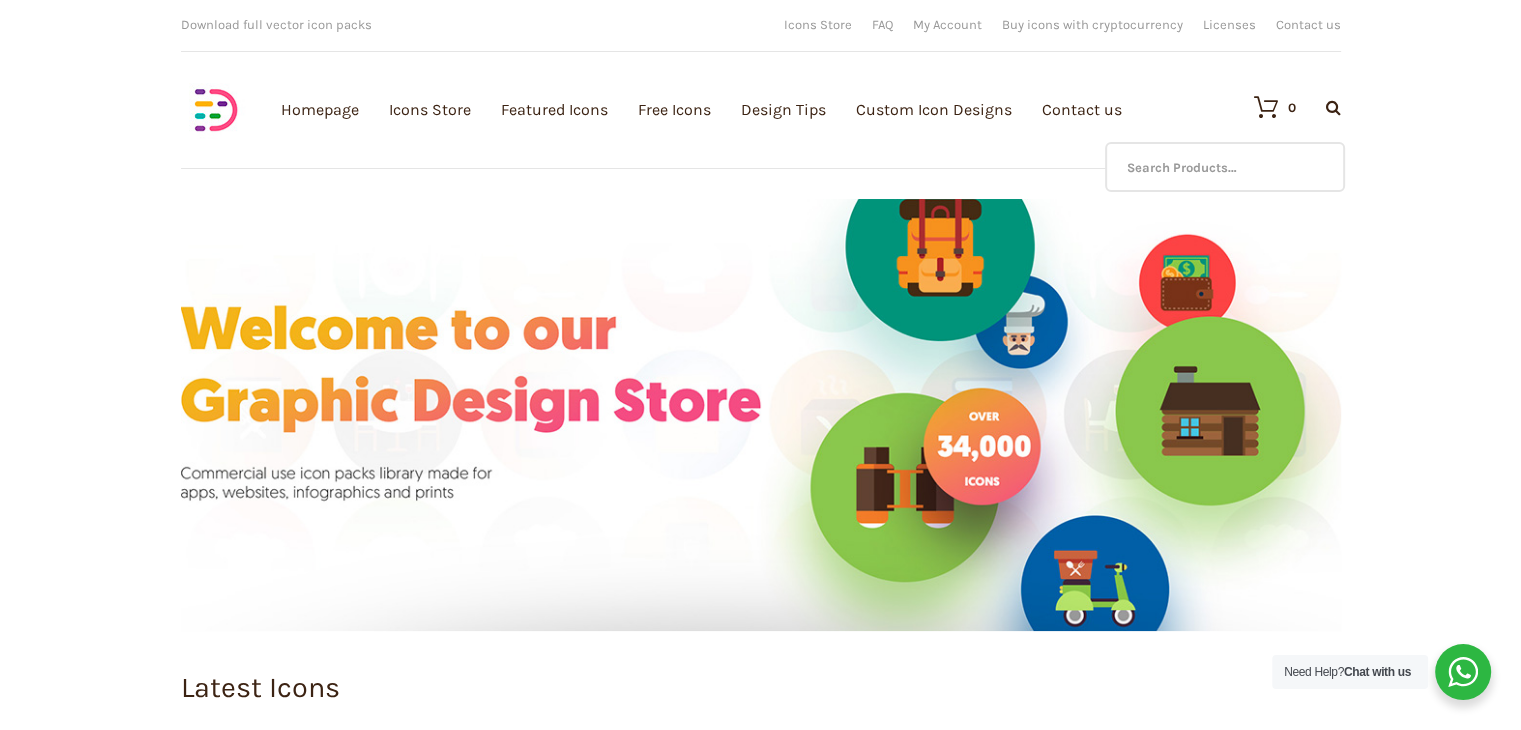 click at bounding box center (1318, 107) 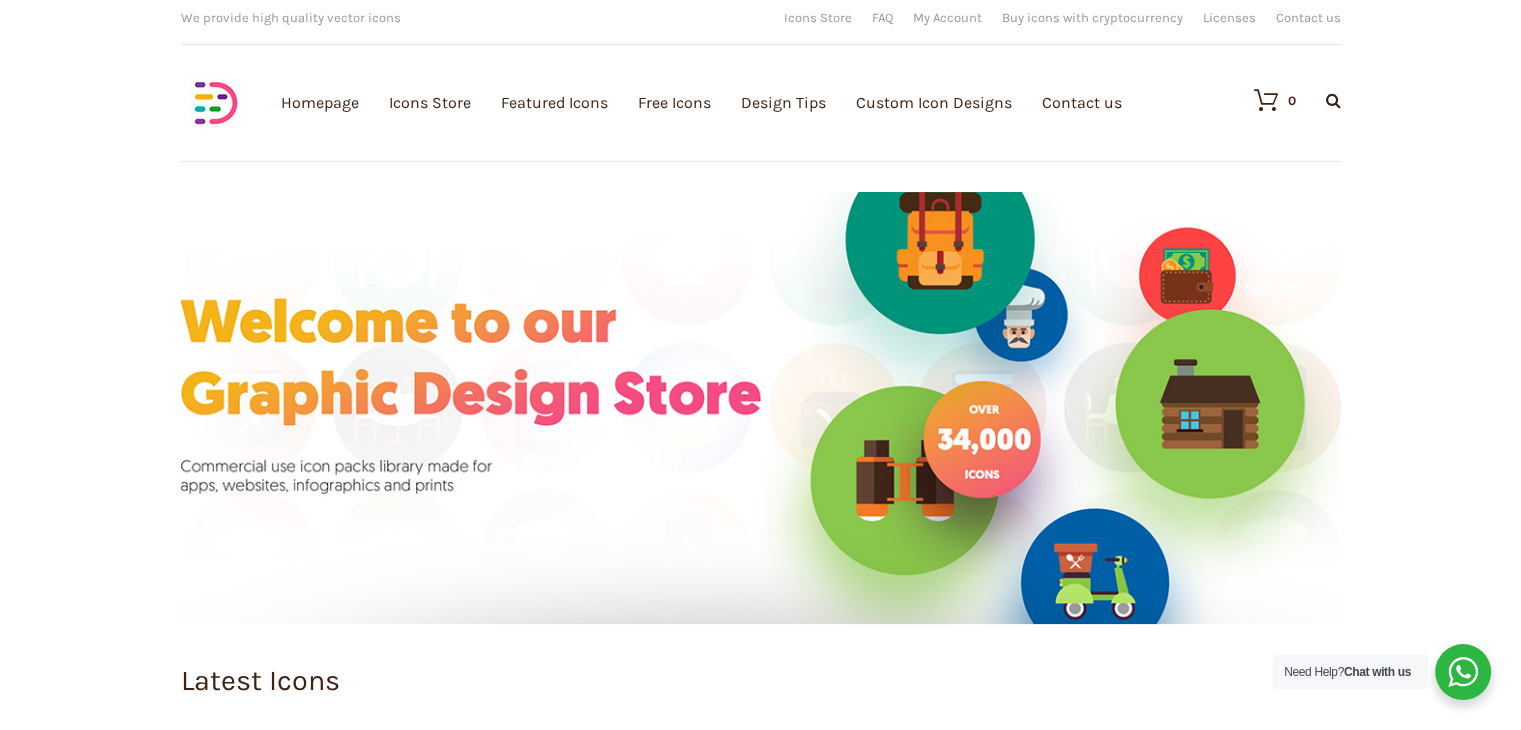 scroll, scrollTop: 0, scrollLeft: 0, axis: both 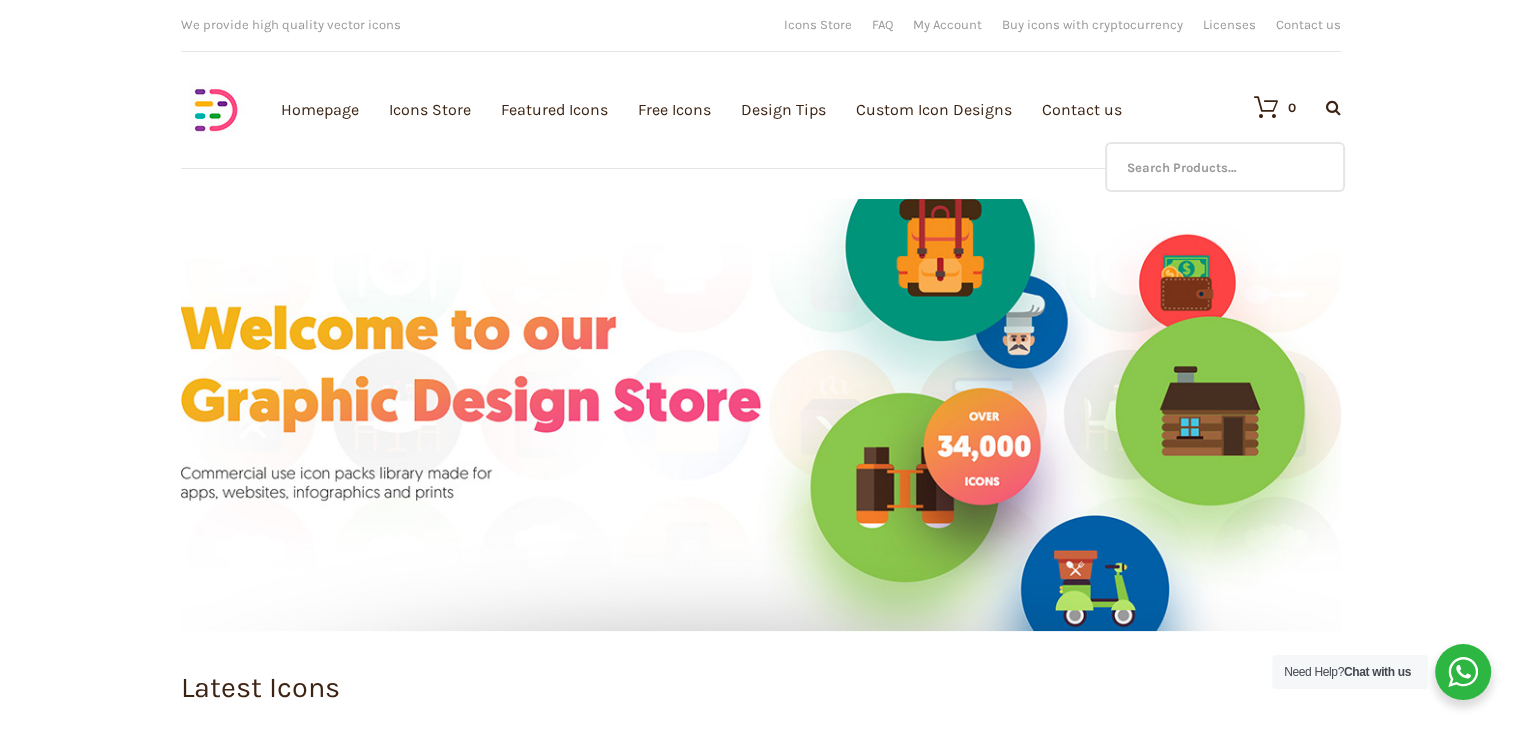 click at bounding box center (1318, 107) 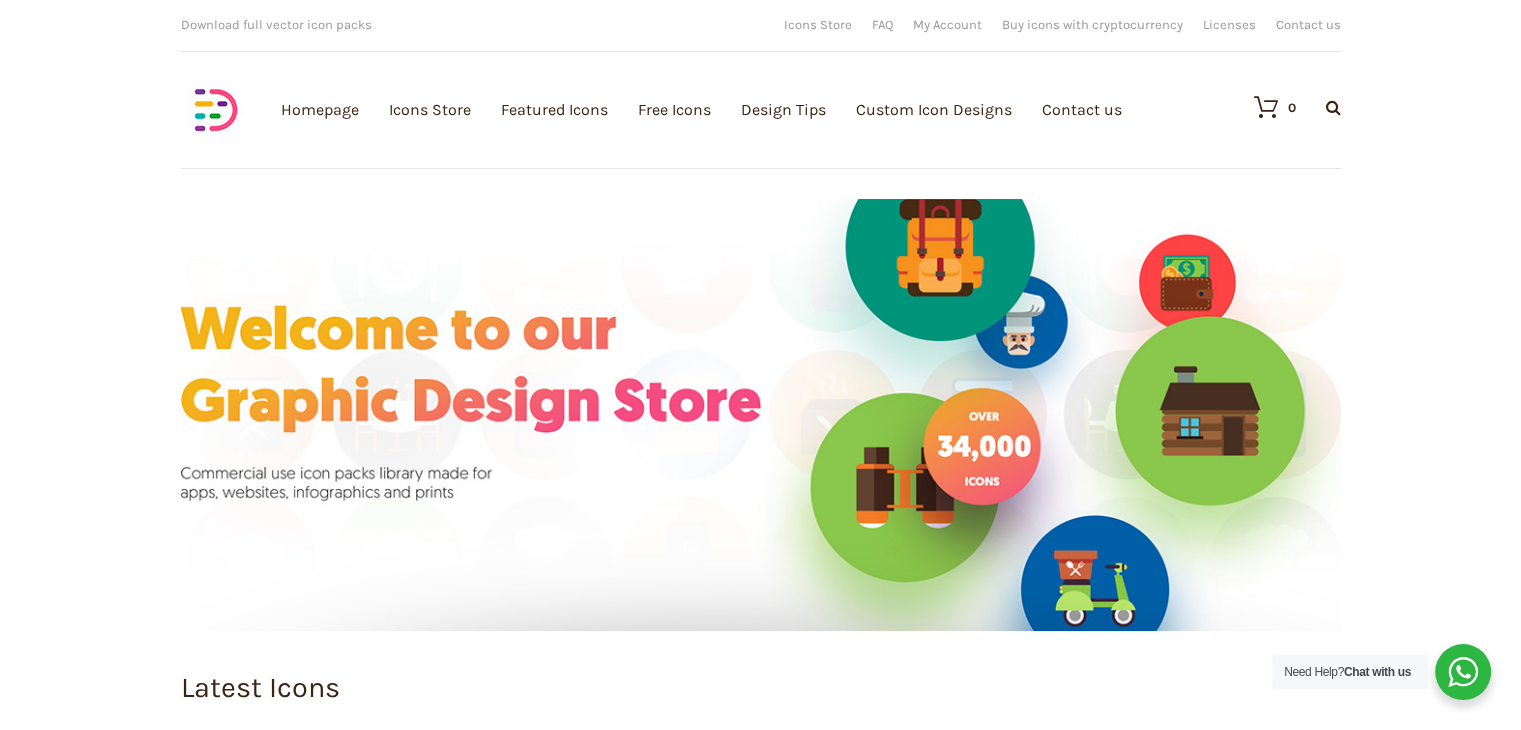 click on "Download full vector icon packs" at bounding box center [276, 24] 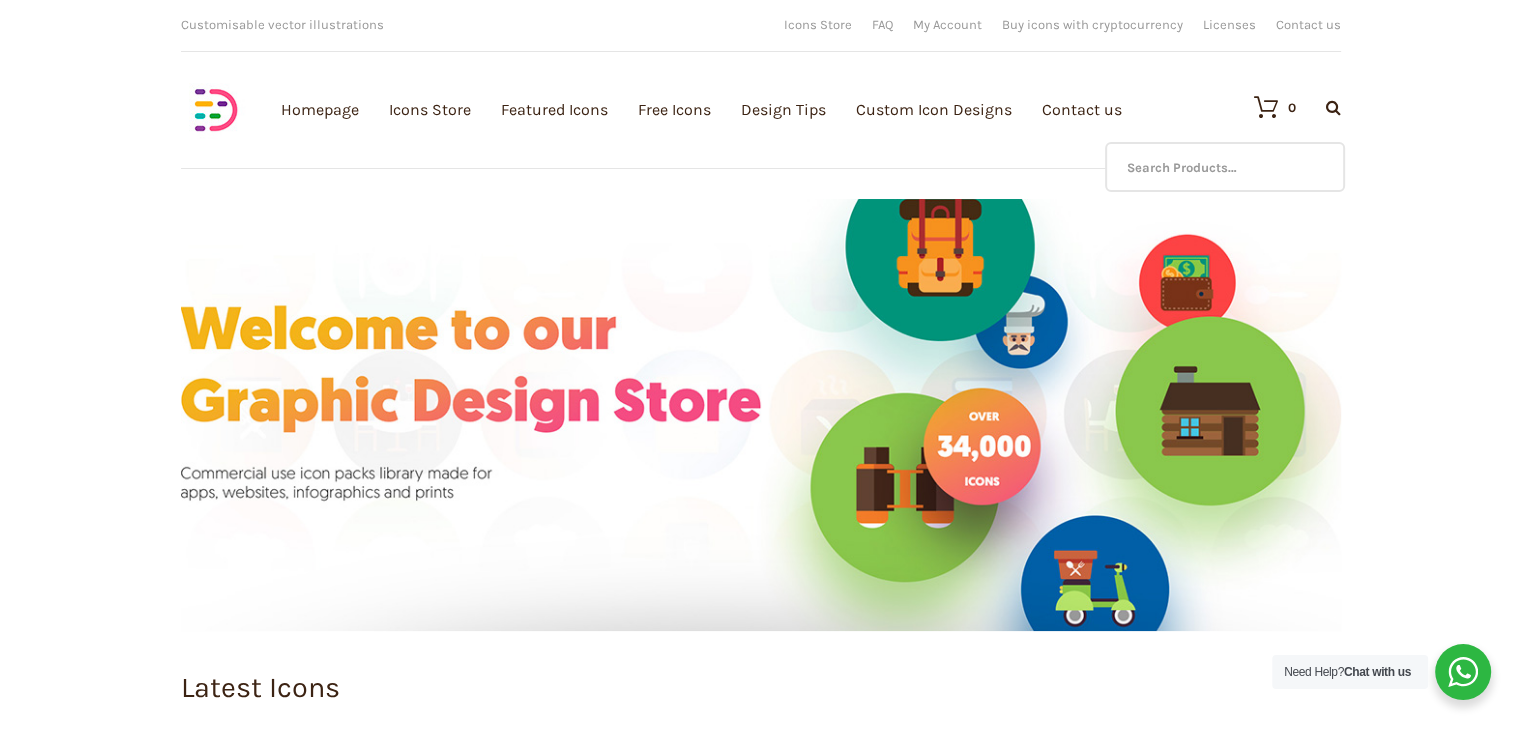 click at bounding box center (1333, 107) 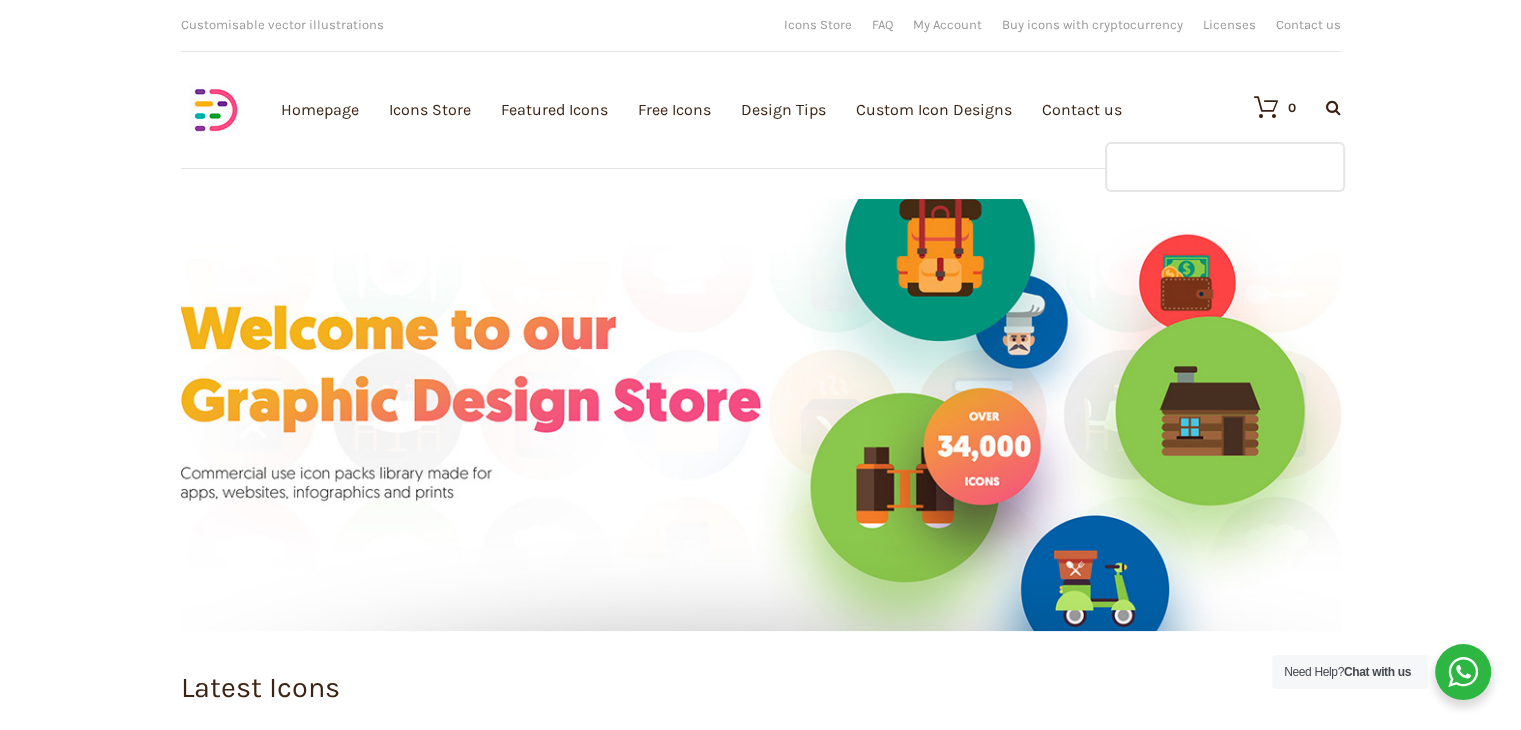 click at bounding box center [1225, 167] 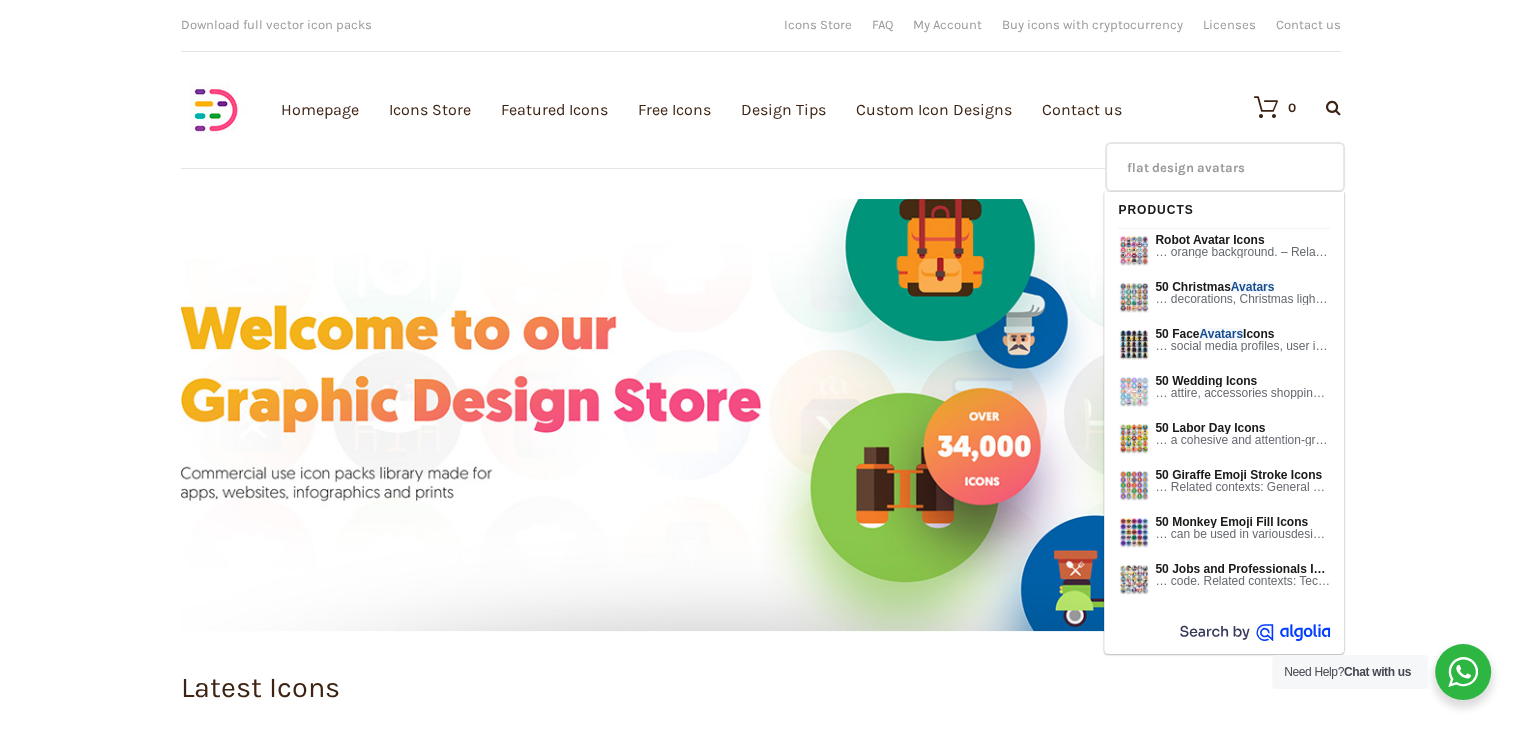 type on "flat design avatars" 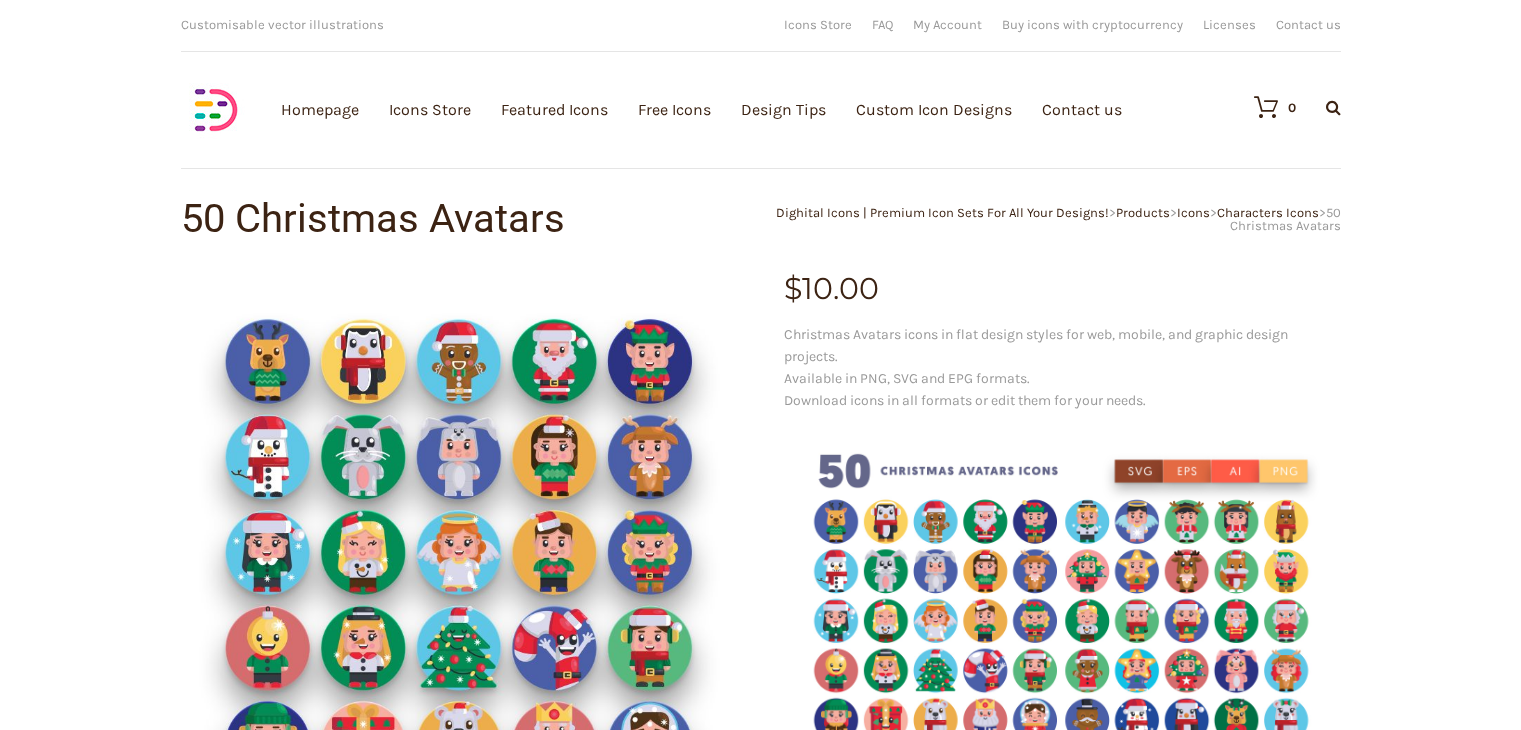 scroll, scrollTop: 284, scrollLeft: 0, axis: vertical 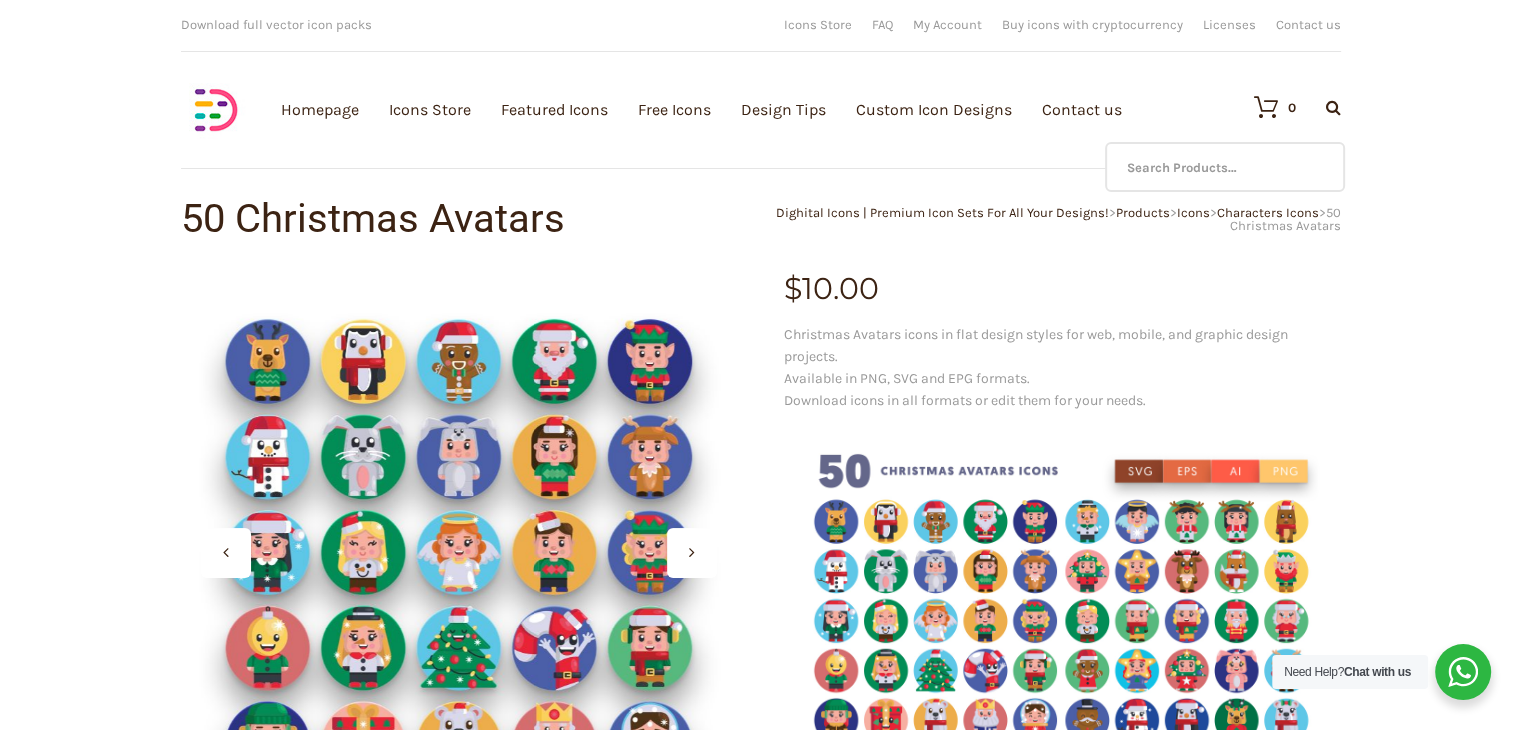 click at bounding box center (1333, 107) 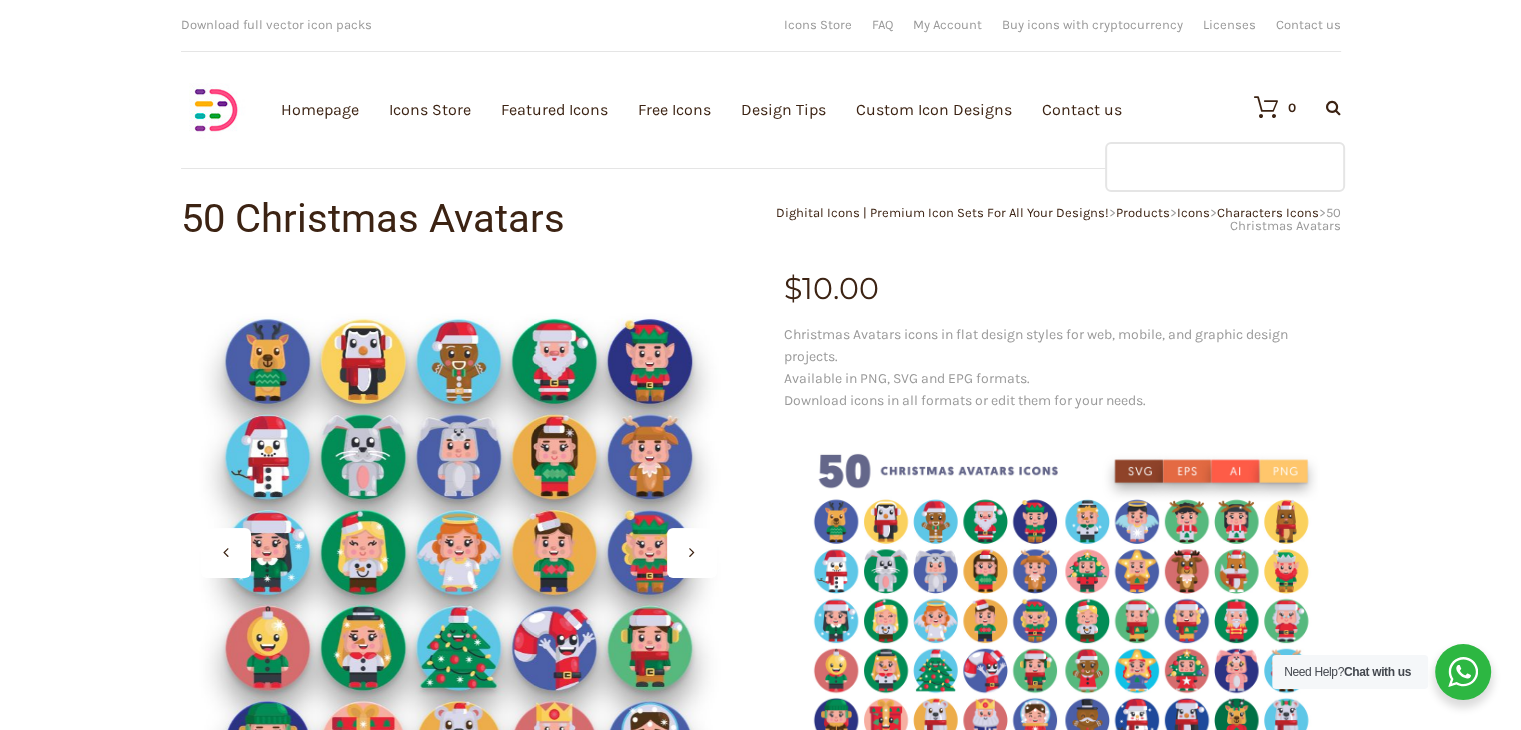 click at bounding box center (1225, 167) 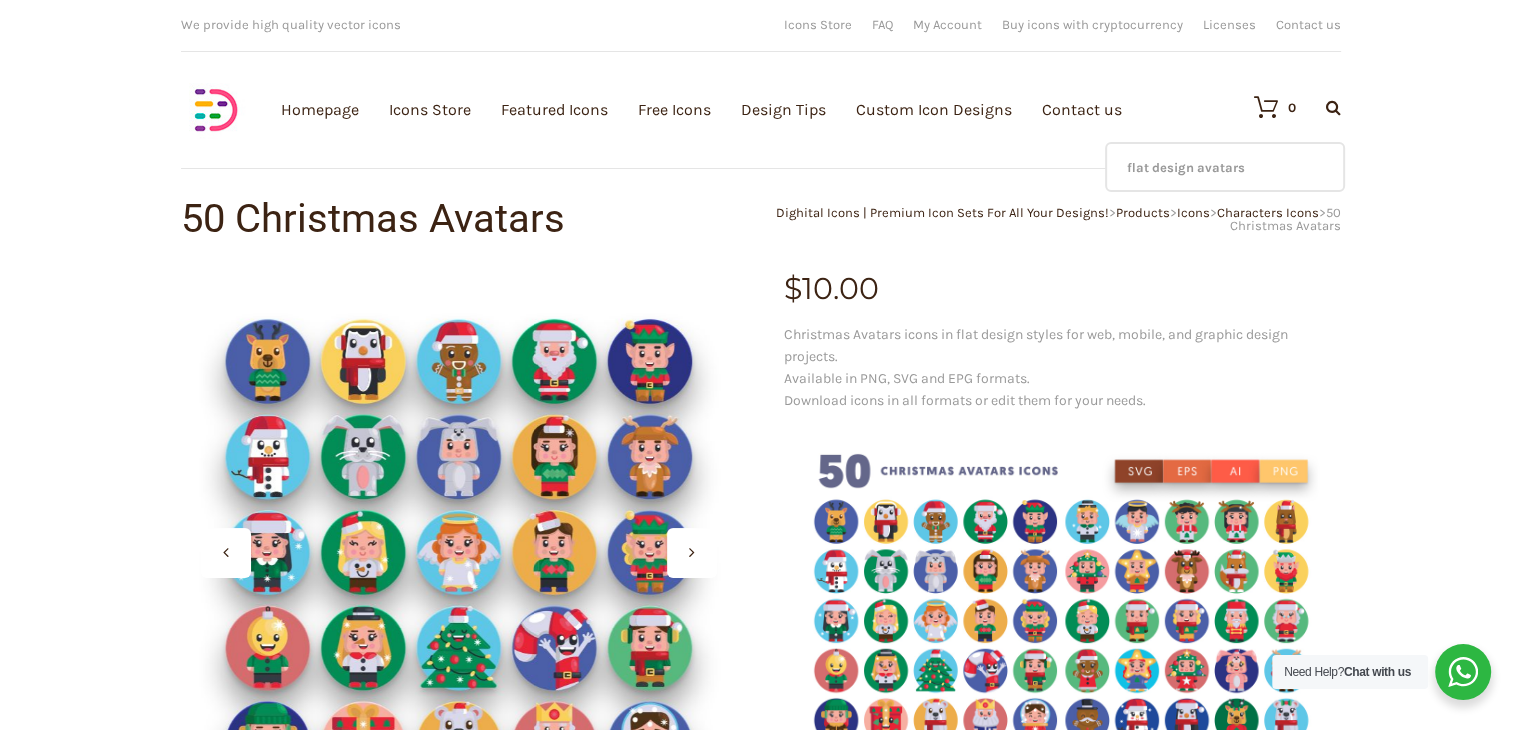 type on "flat design avatars" 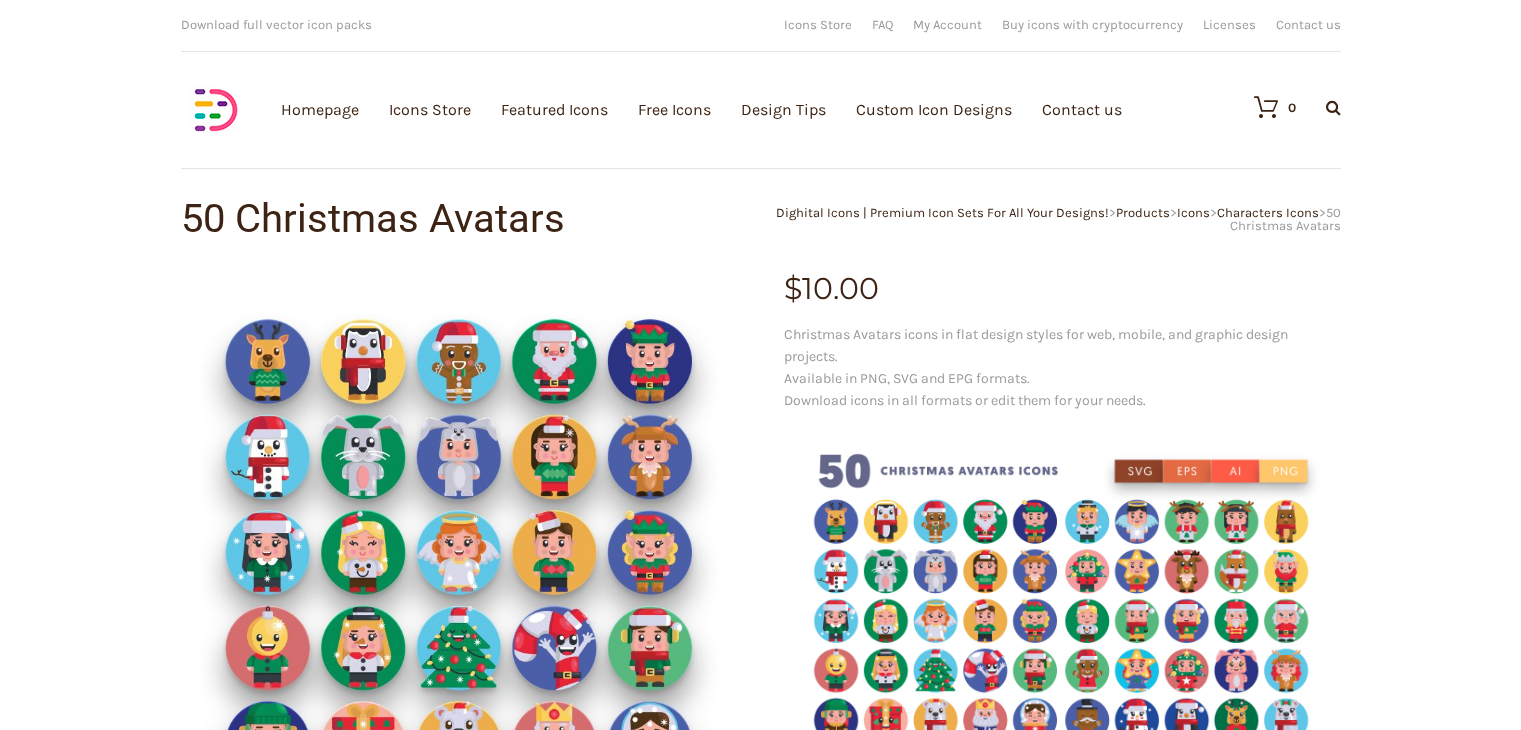 scroll, scrollTop: 0, scrollLeft: 0, axis: both 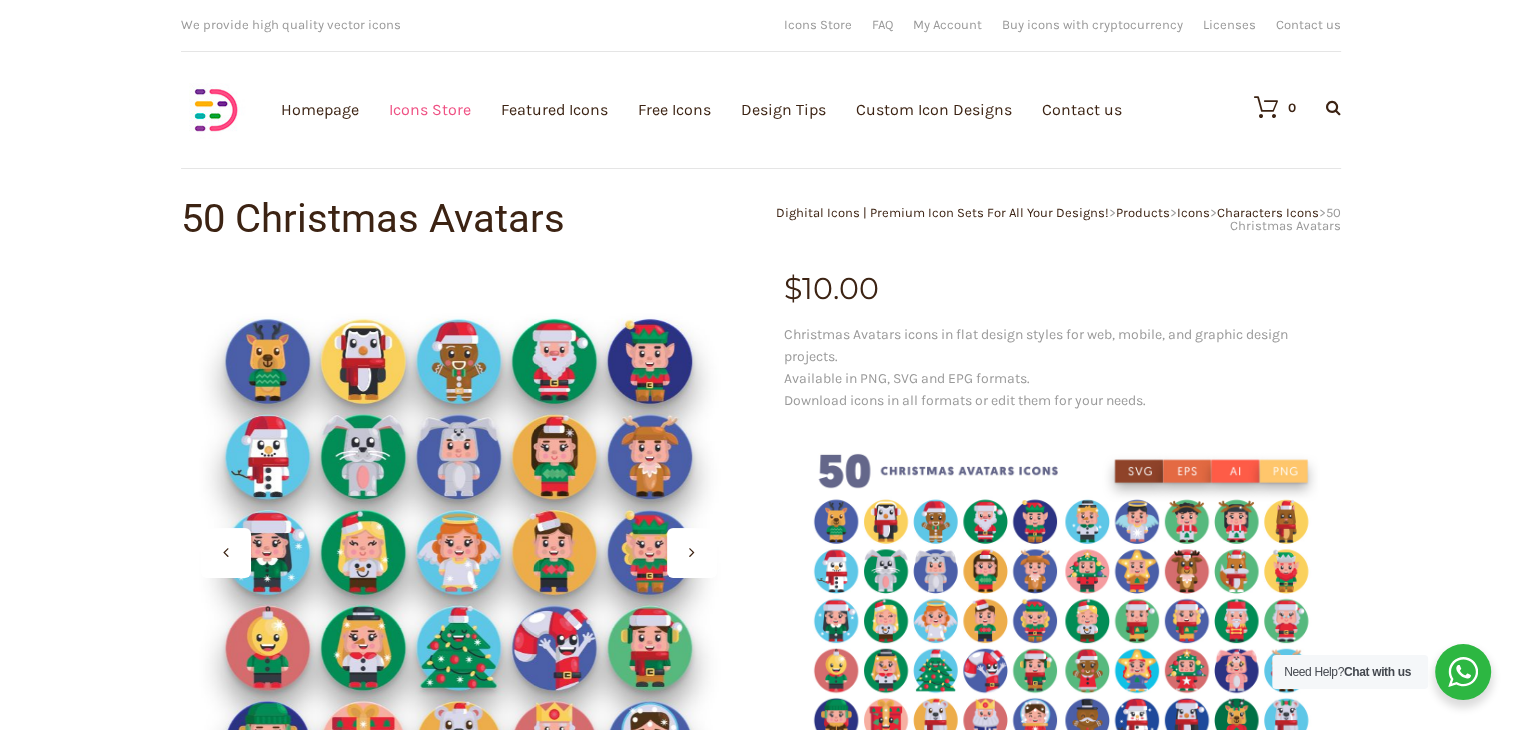 click on "Icons Store" at bounding box center (430, 109) 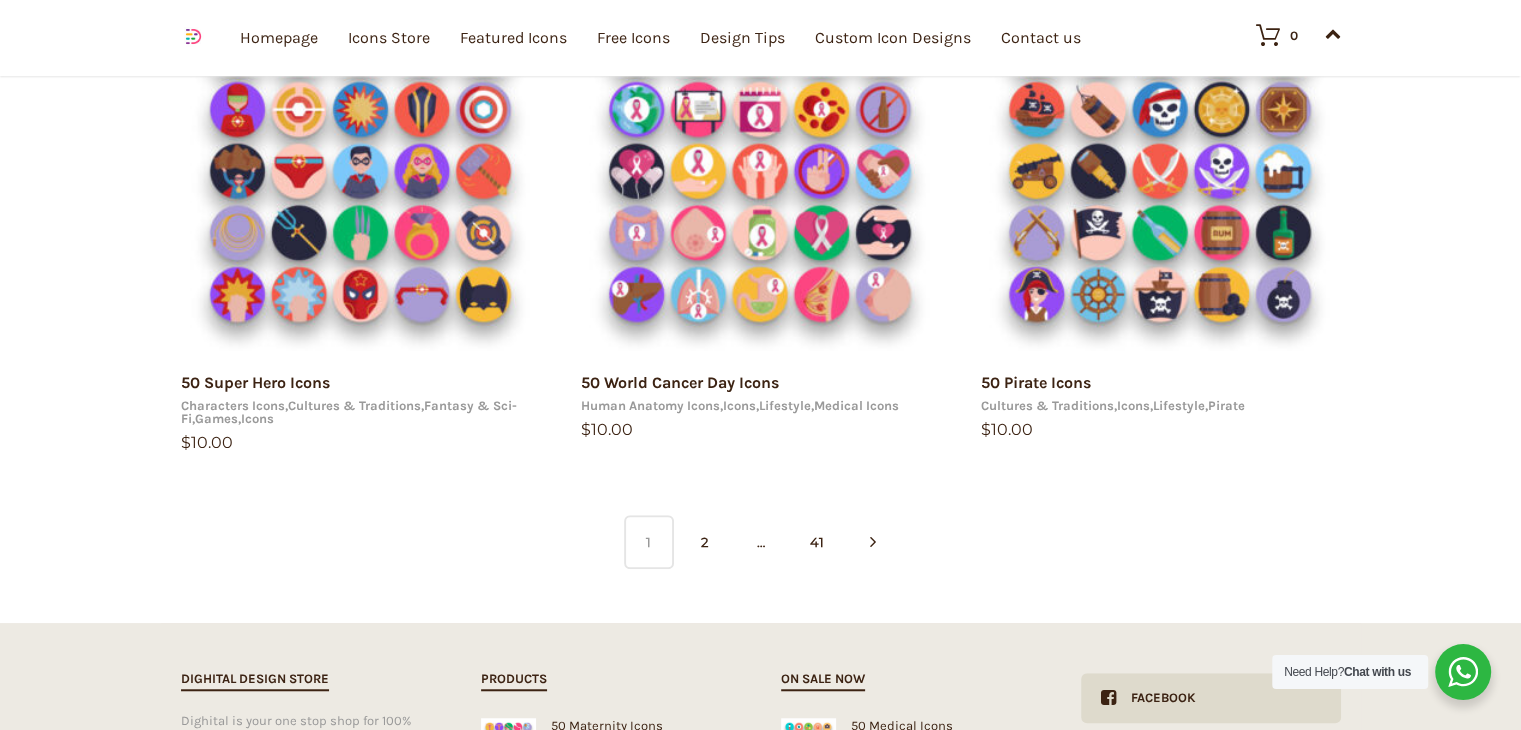 scroll, scrollTop: 1346, scrollLeft: 0, axis: vertical 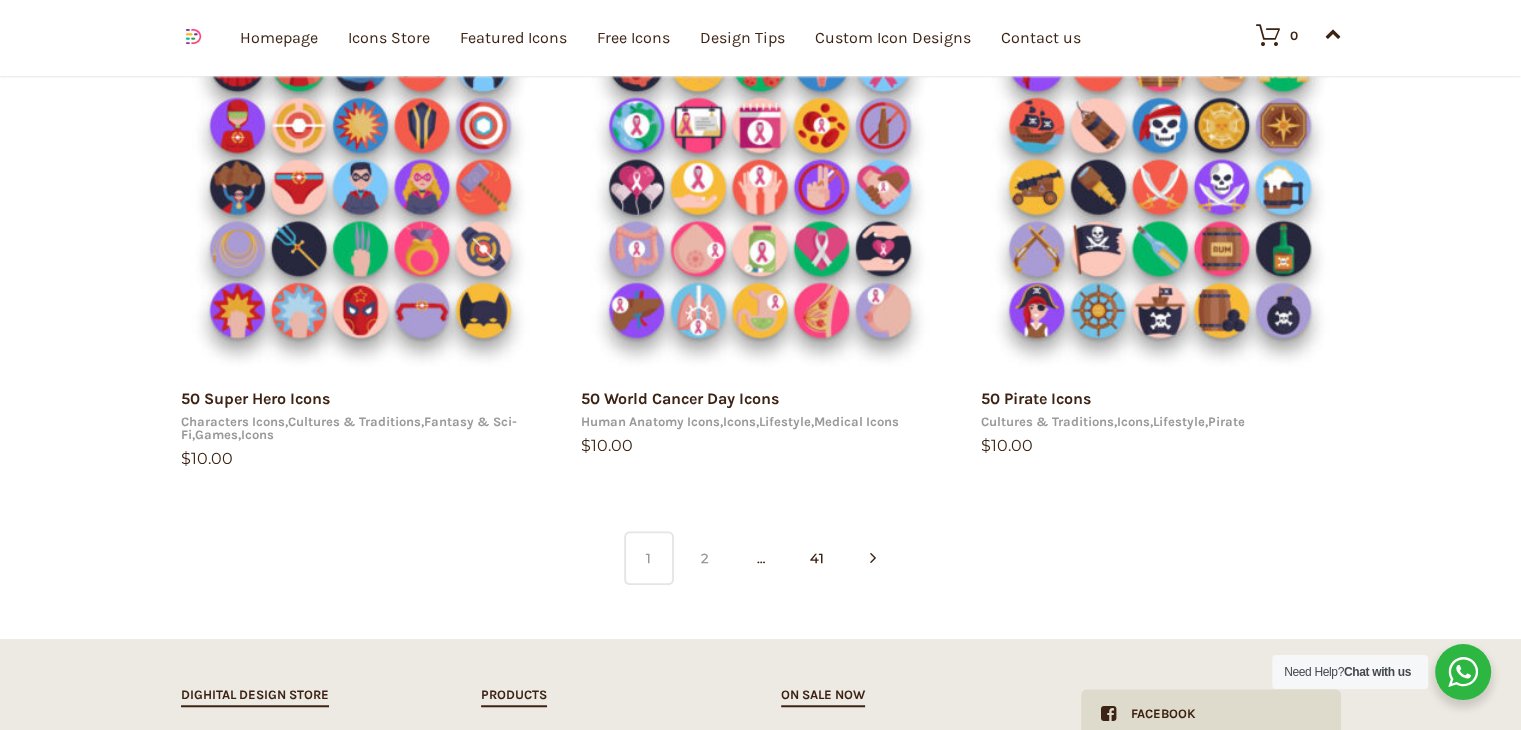 click on "2" at bounding box center [705, 558] 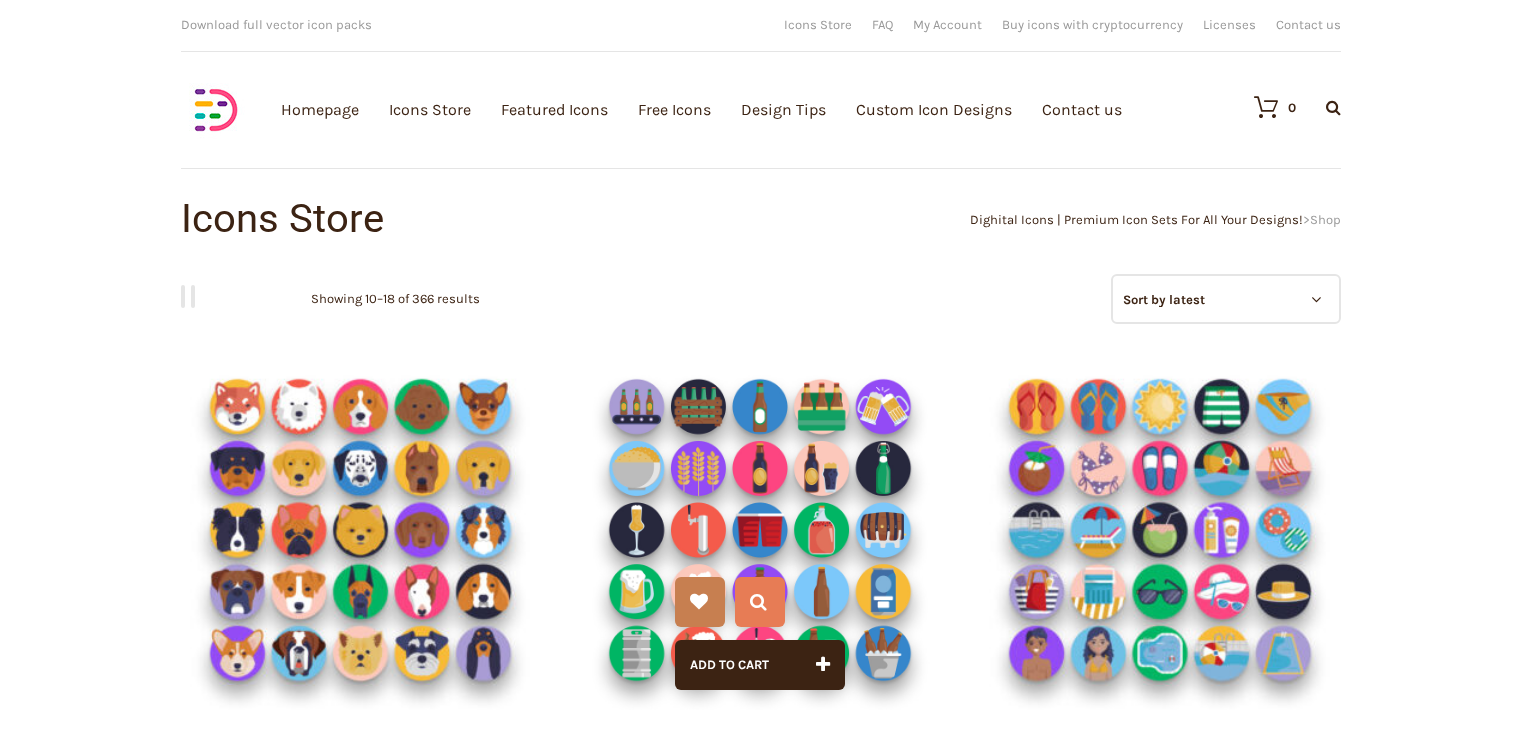 scroll, scrollTop: 296, scrollLeft: 0, axis: vertical 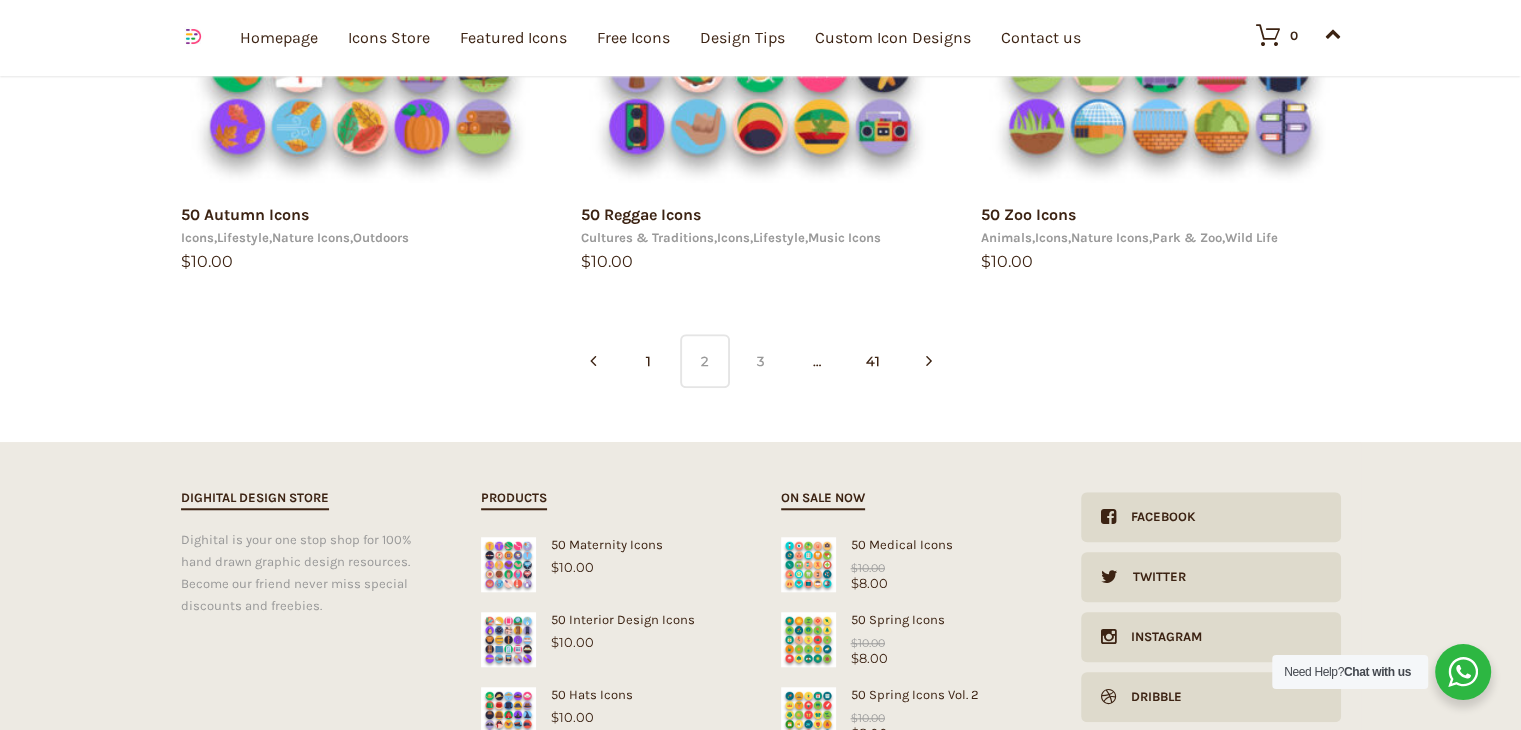 click on "3" at bounding box center [761, 361] 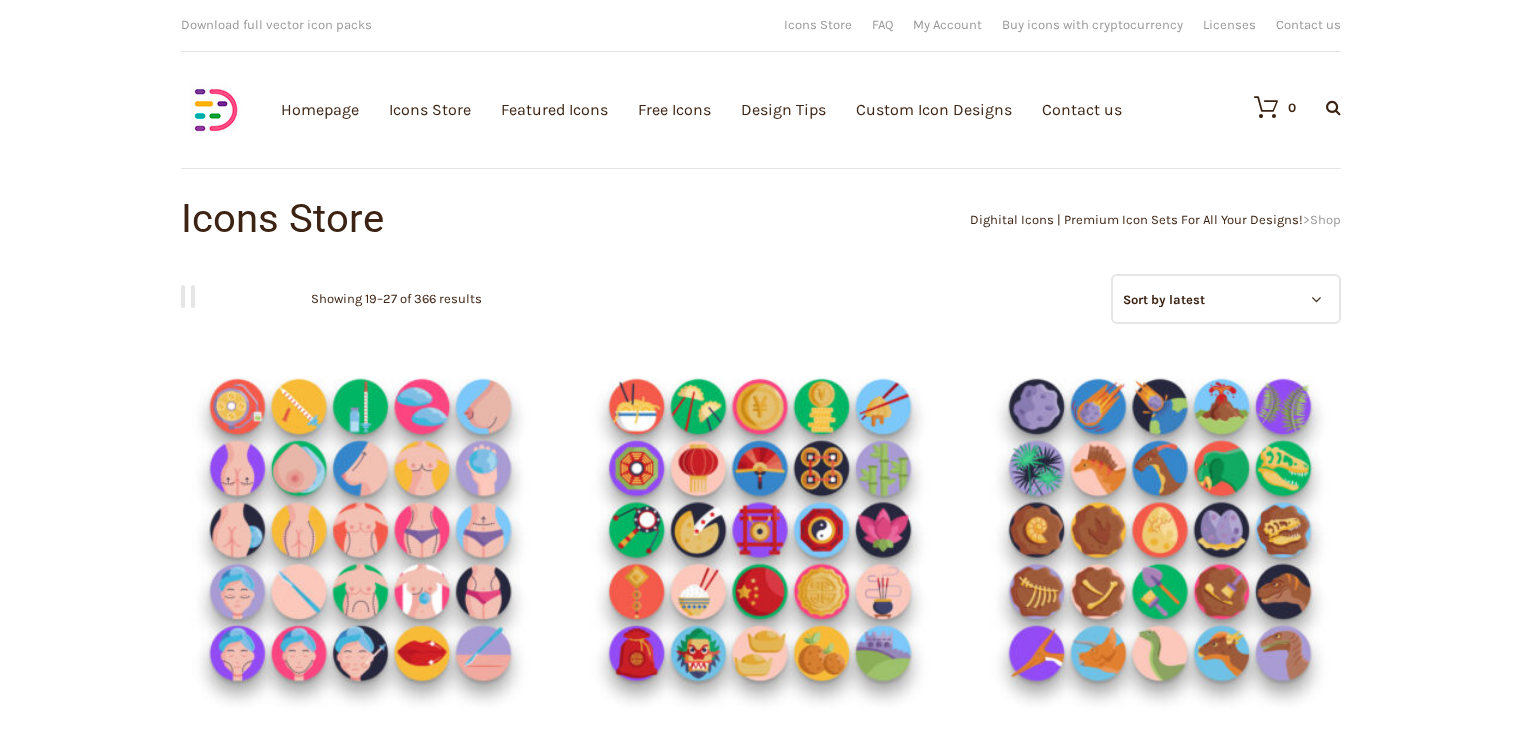 scroll, scrollTop: 162, scrollLeft: 0, axis: vertical 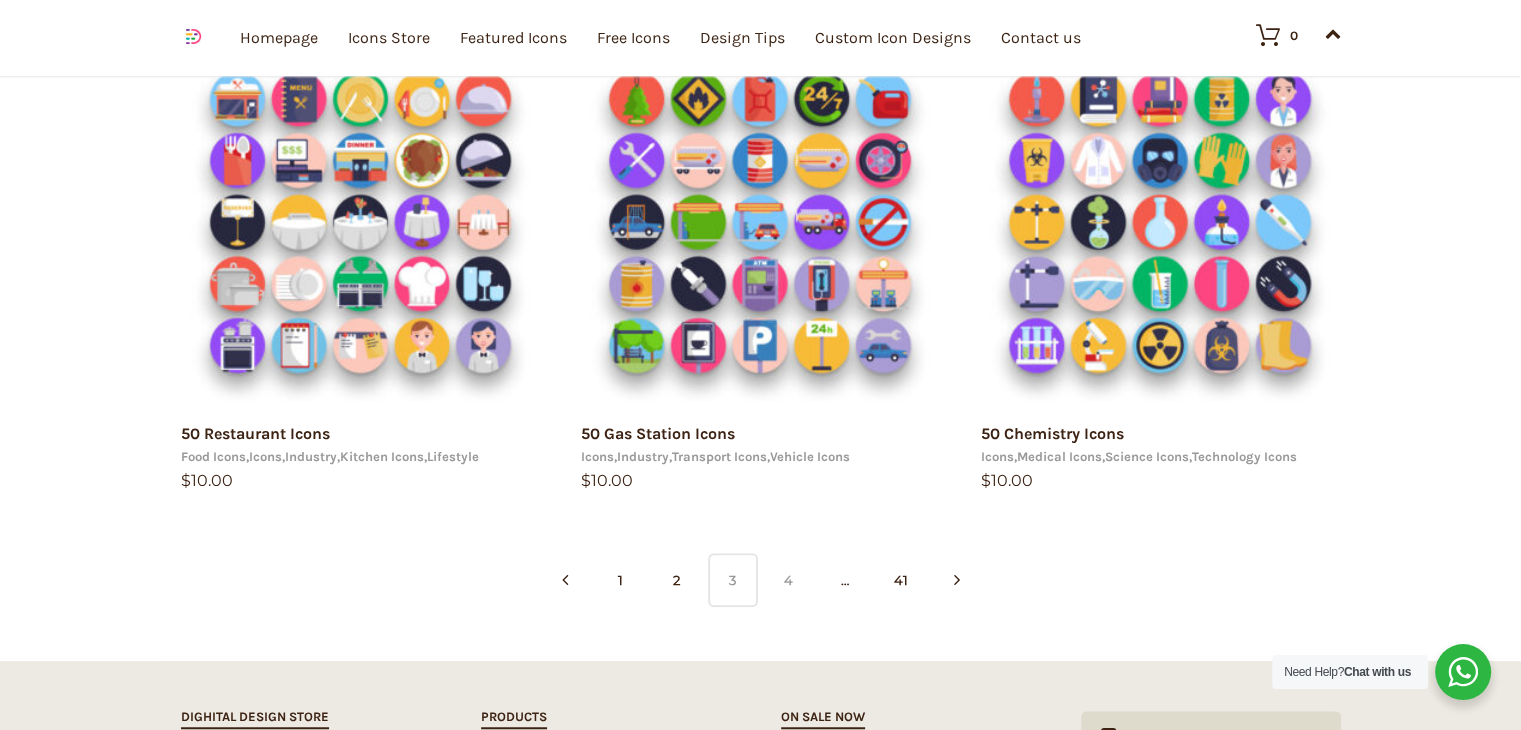 click on "4" at bounding box center [789, 580] 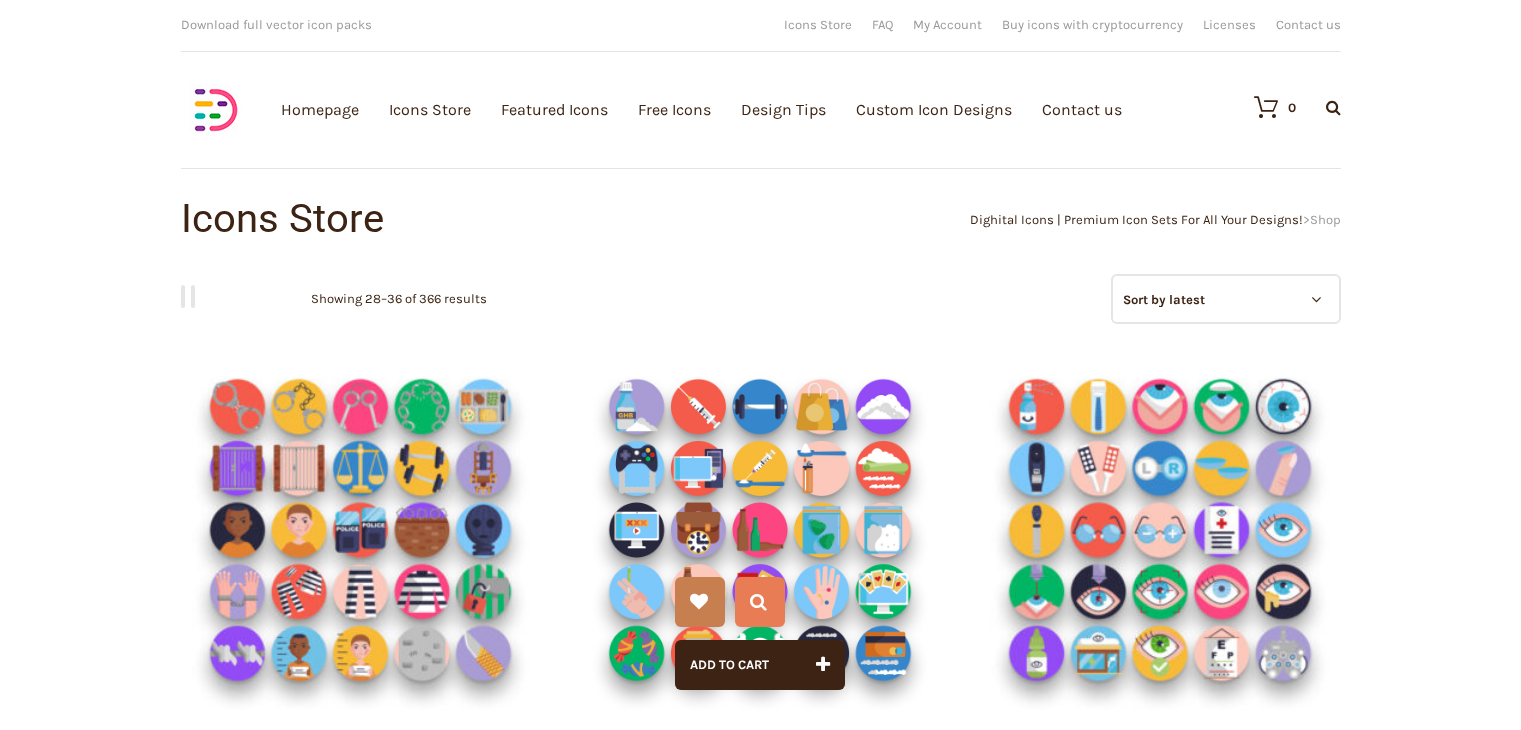 scroll, scrollTop: 0, scrollLeft: 0, axis: both 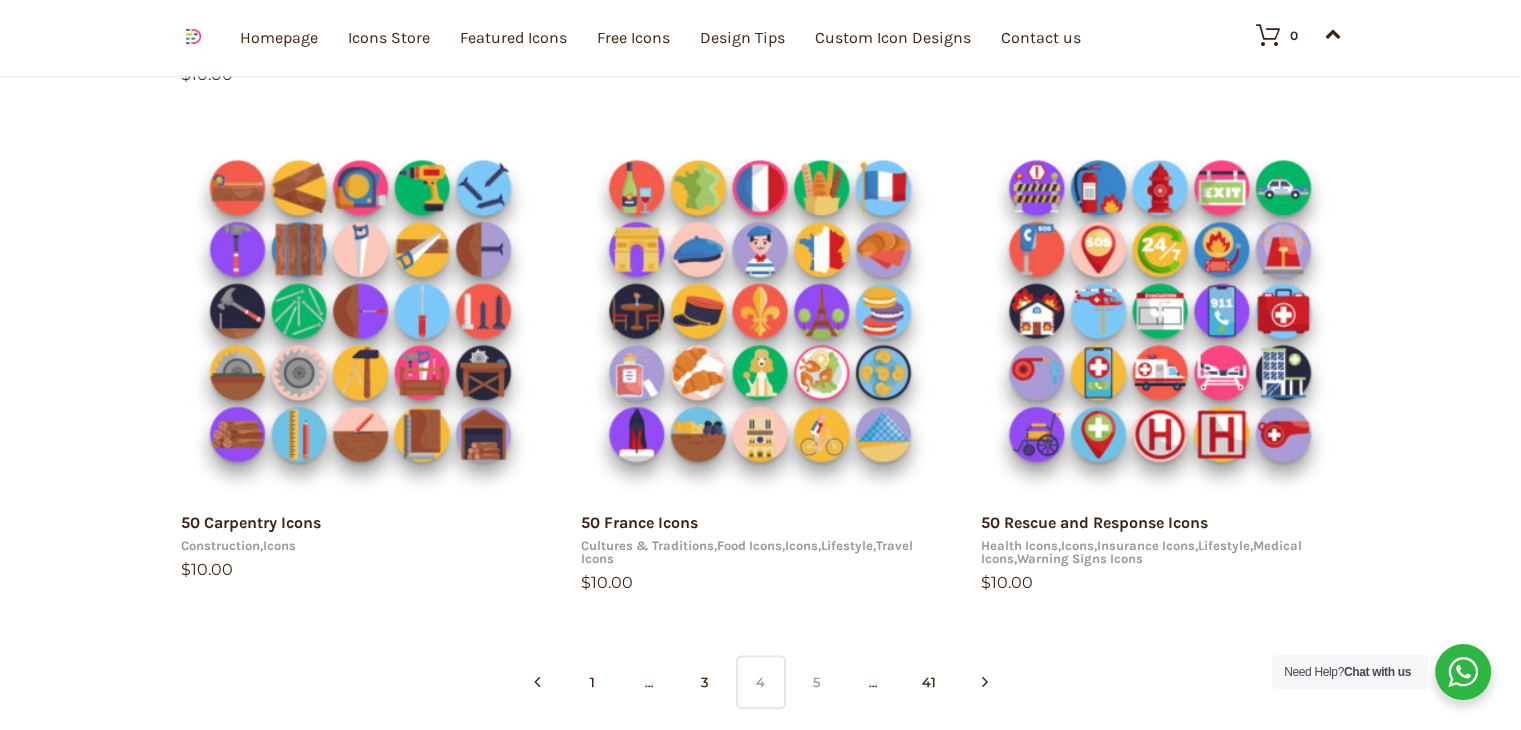 click on "5" at bounding box center [817, 682] 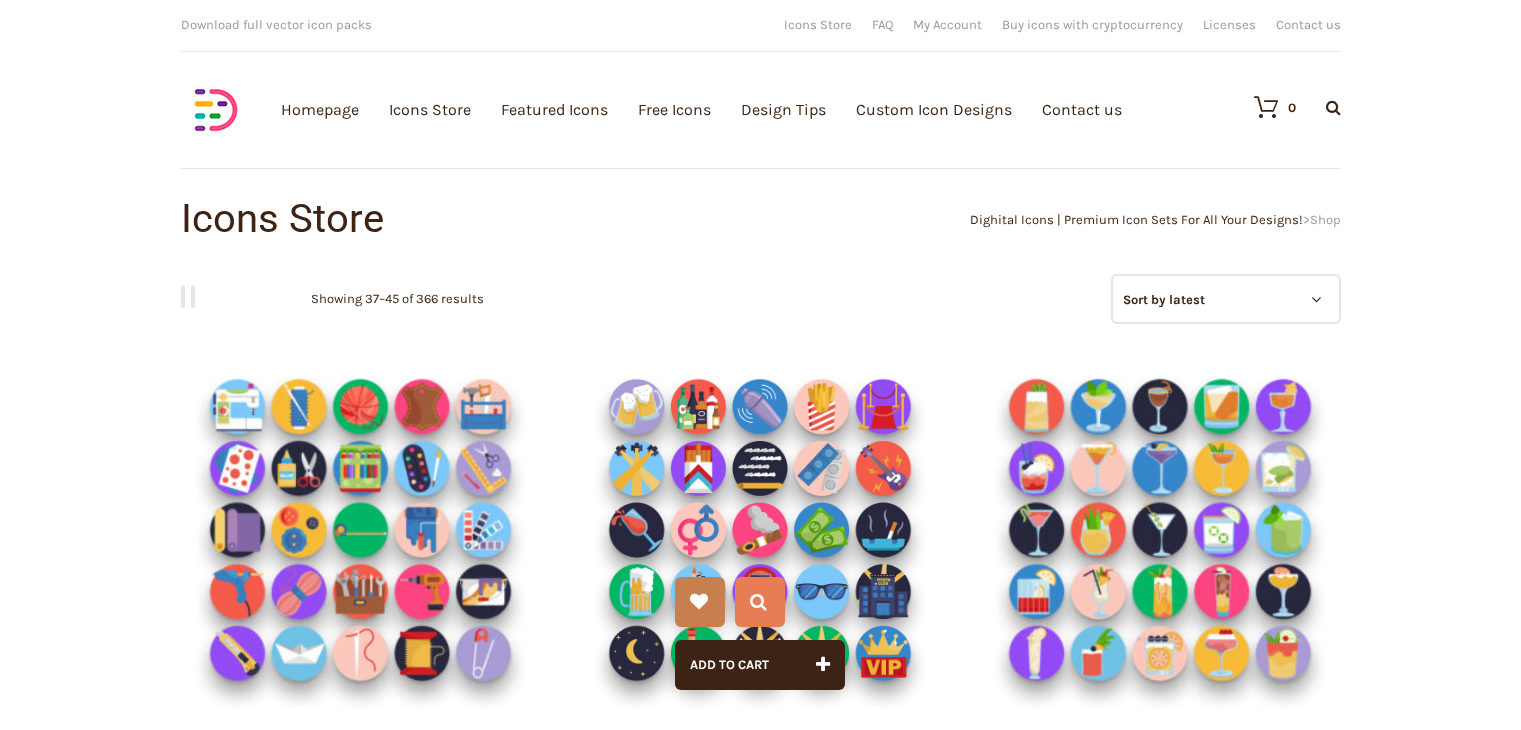 scroll, scrollTop: 0, scrollLeft: 0, axis: both 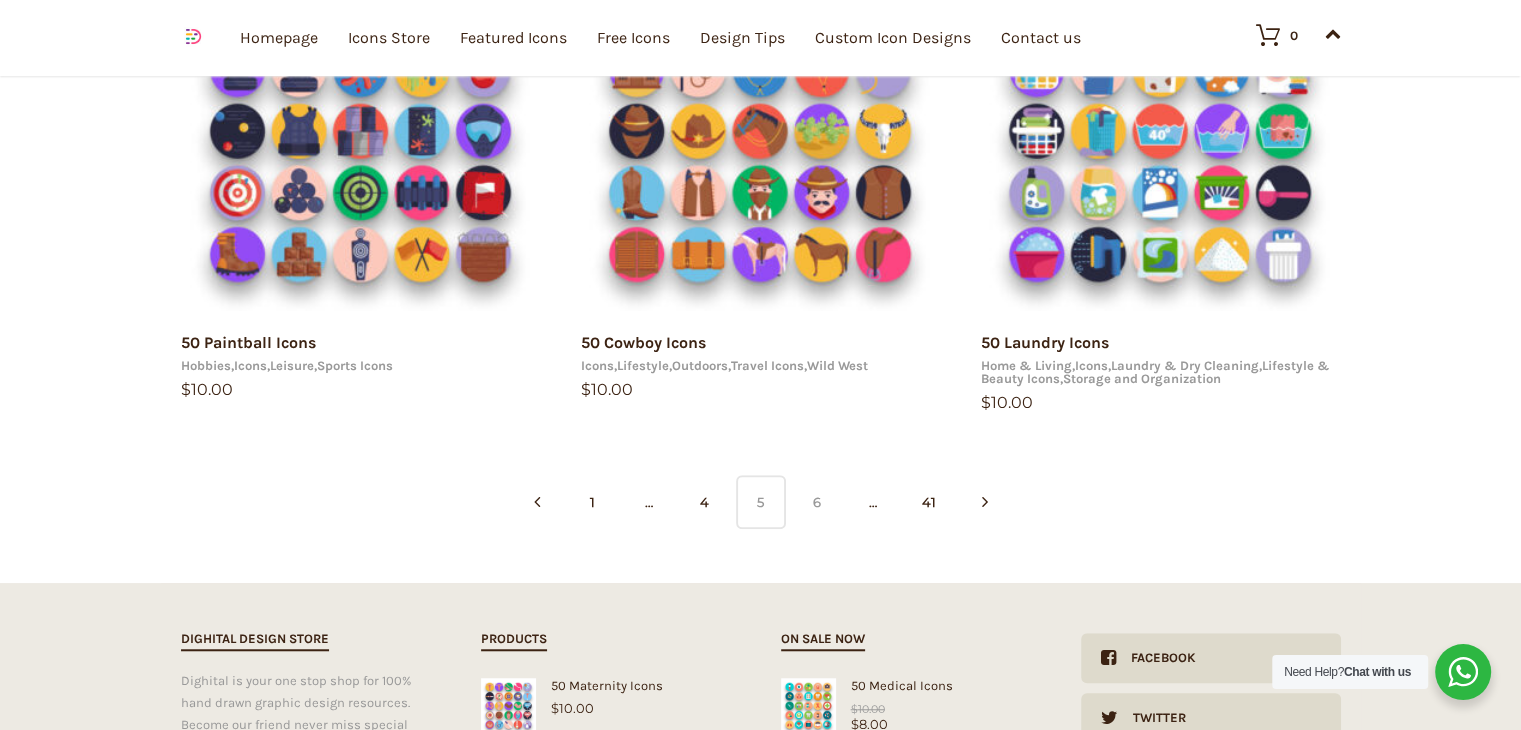click on "6" at bounding box center [817, 502] 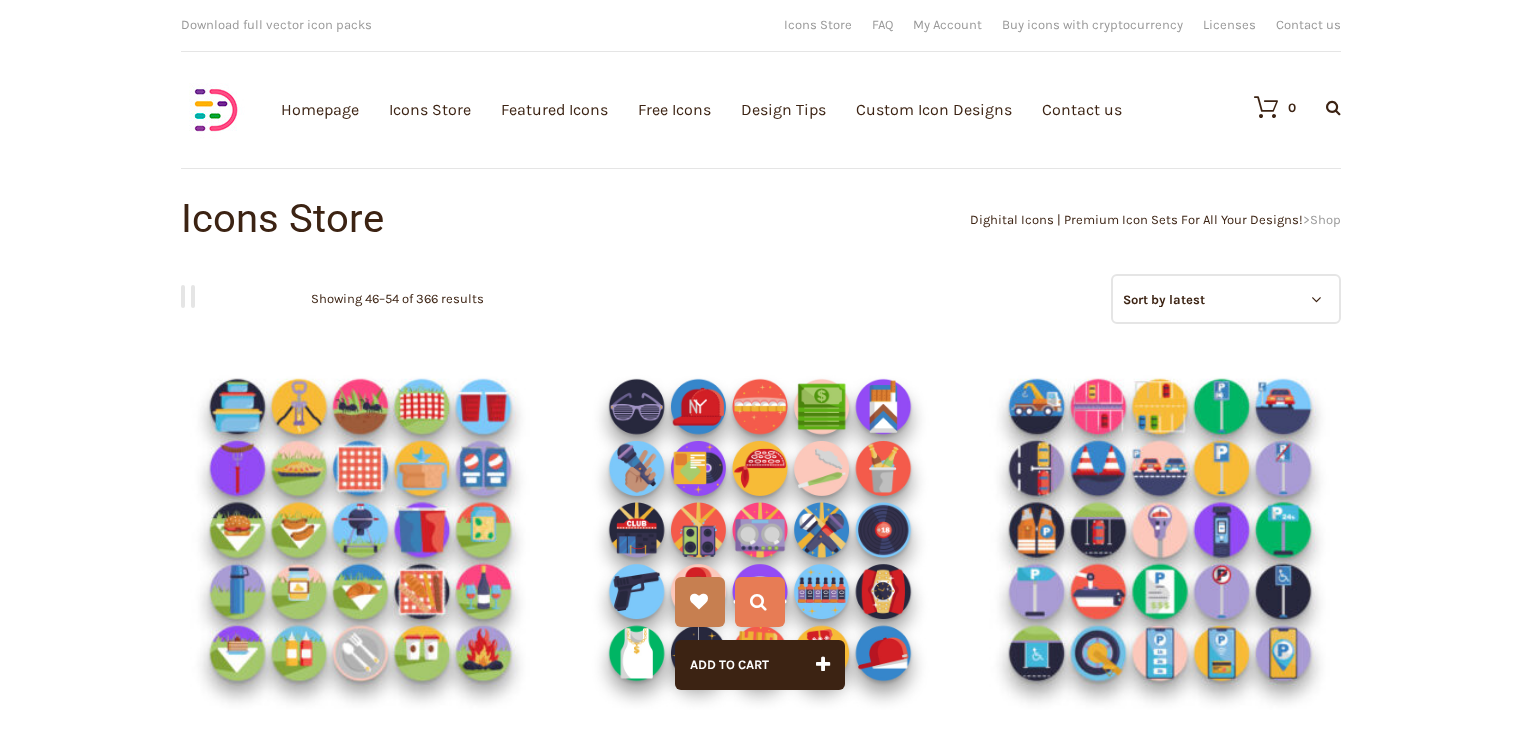 scroll, scrollTop: 0, scrollLeft: 0, axis: both 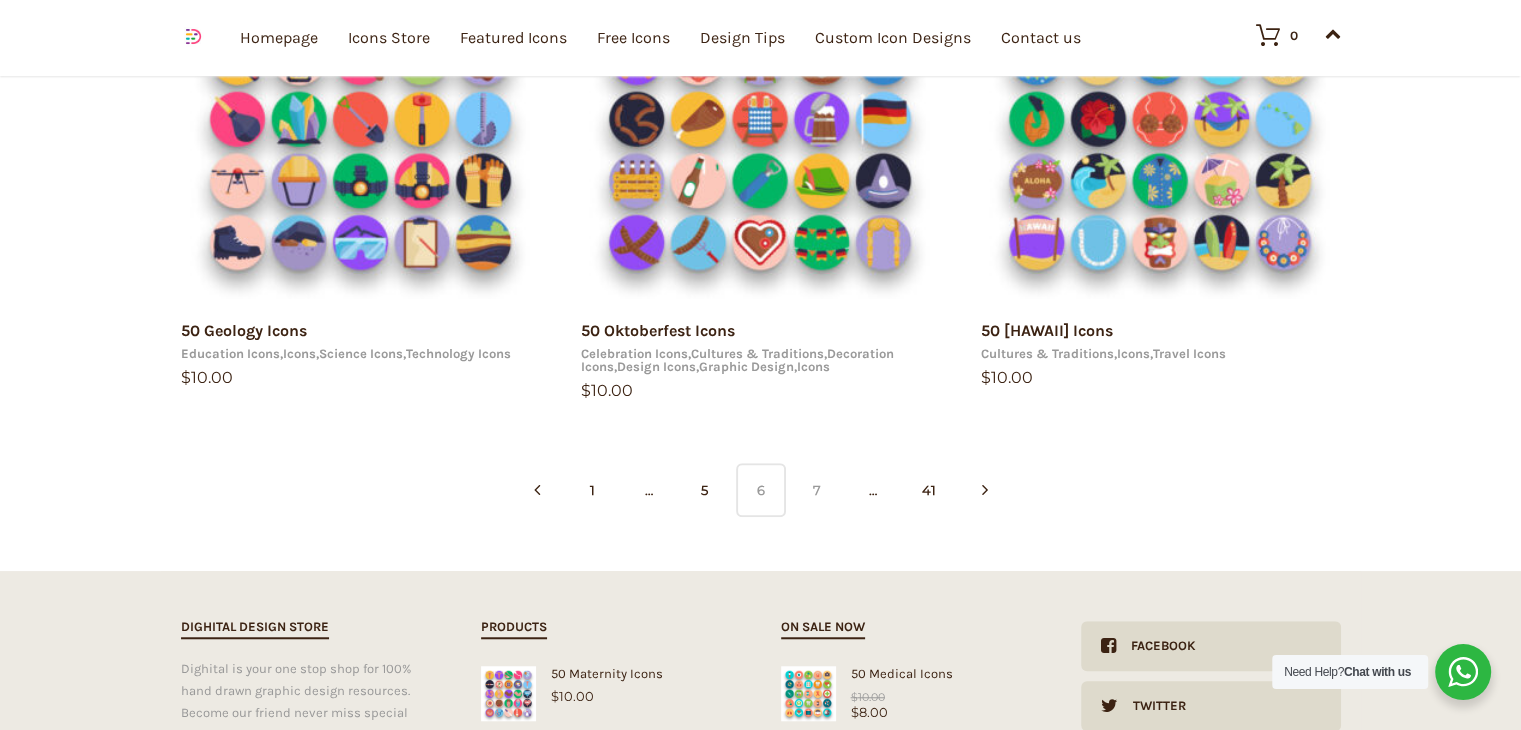 click on "7" at bounding box center [817, 490] 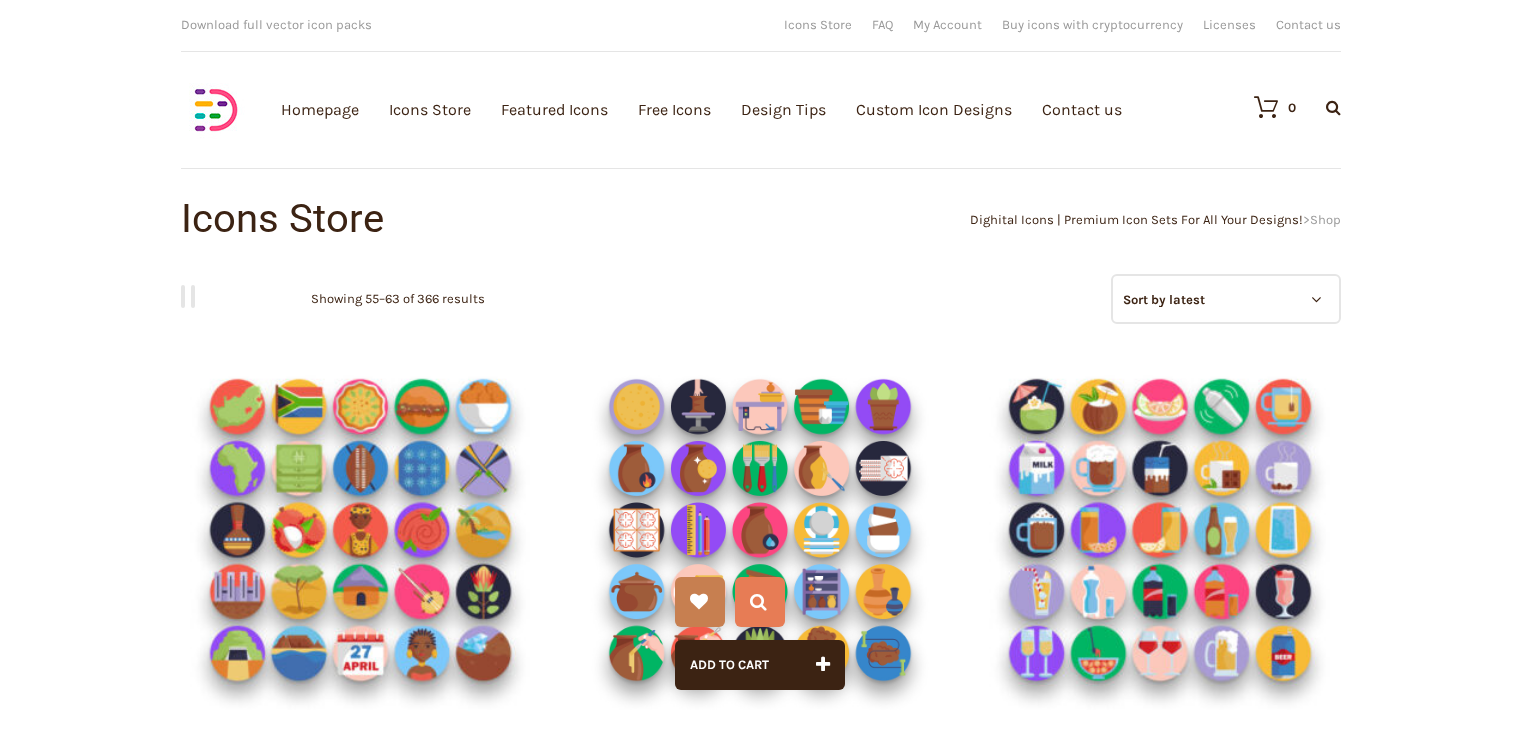 scroll, scrollTop: 0, scrollLeft: 0, axis: both 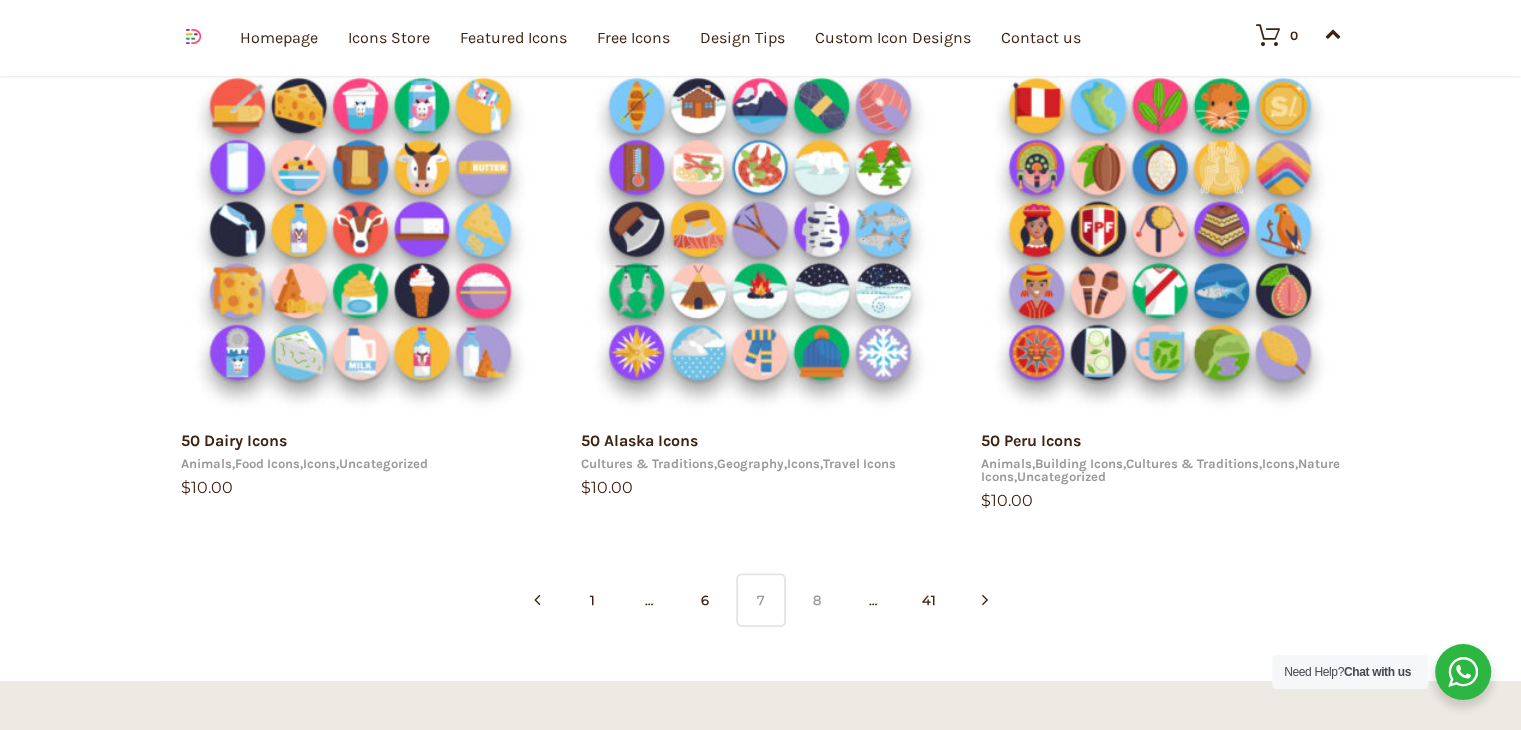 click on "8" at bounding box center [817, 600] 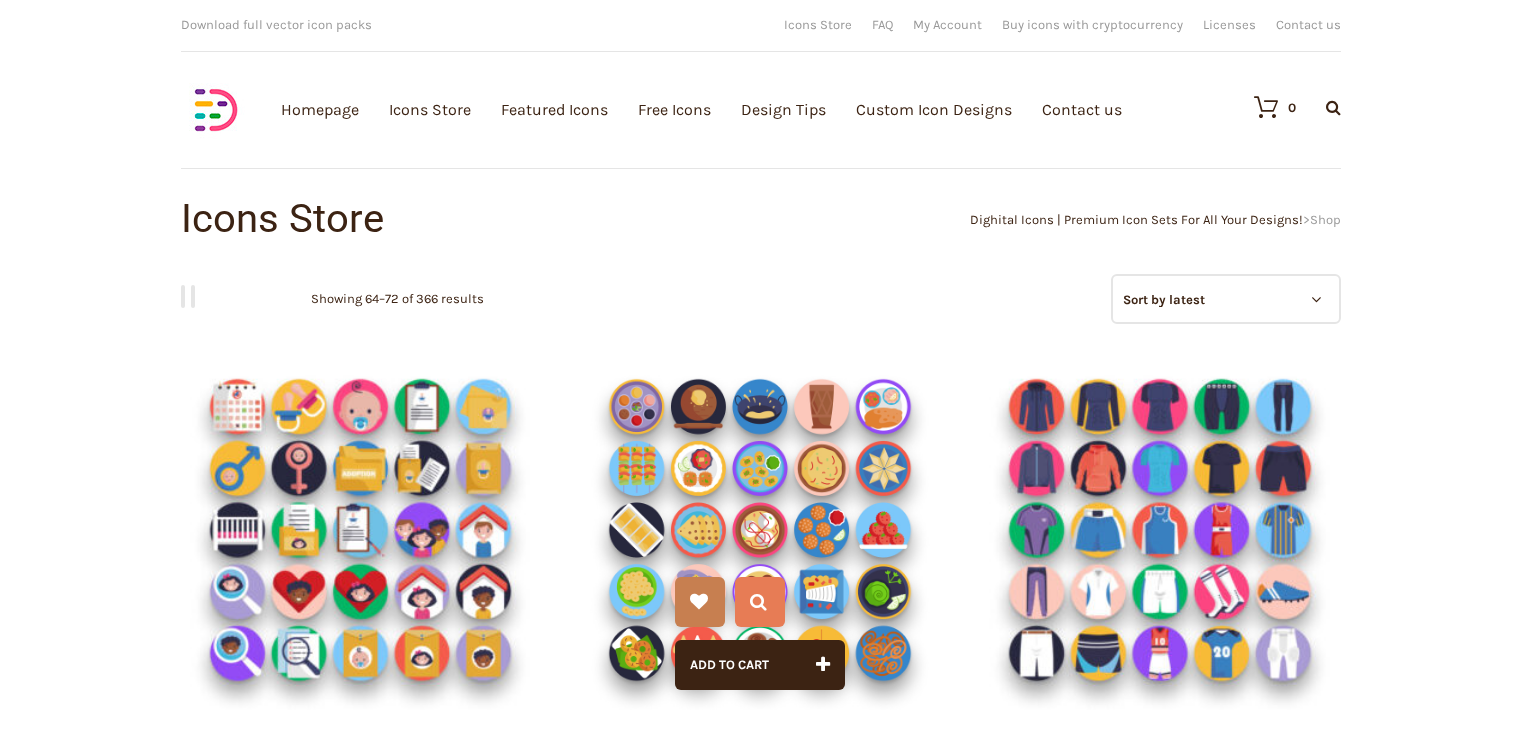 scroll, scrollTop: 0, scrollLeft: 0, axis: both 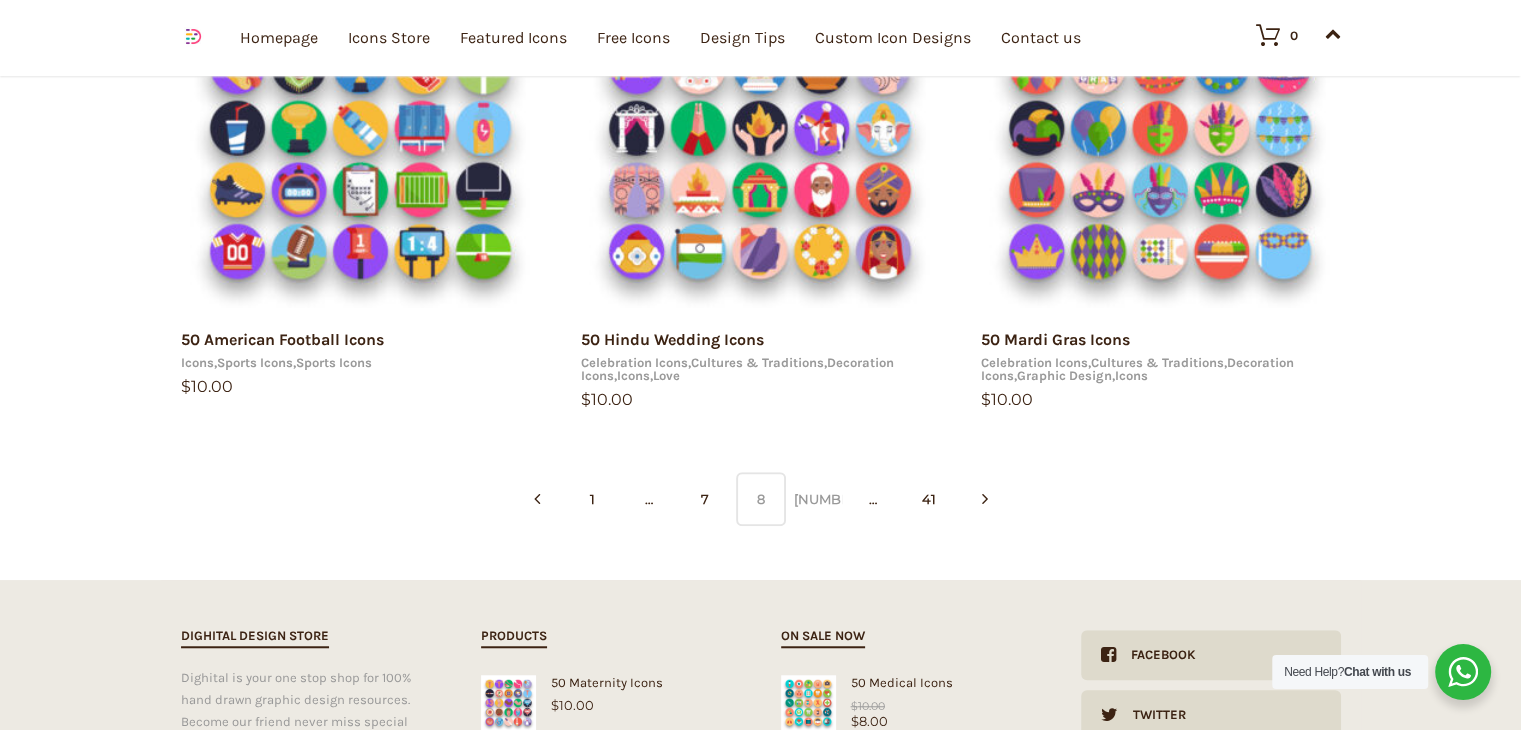 click on "[NUMBER]" at bounding box center (817, 499) 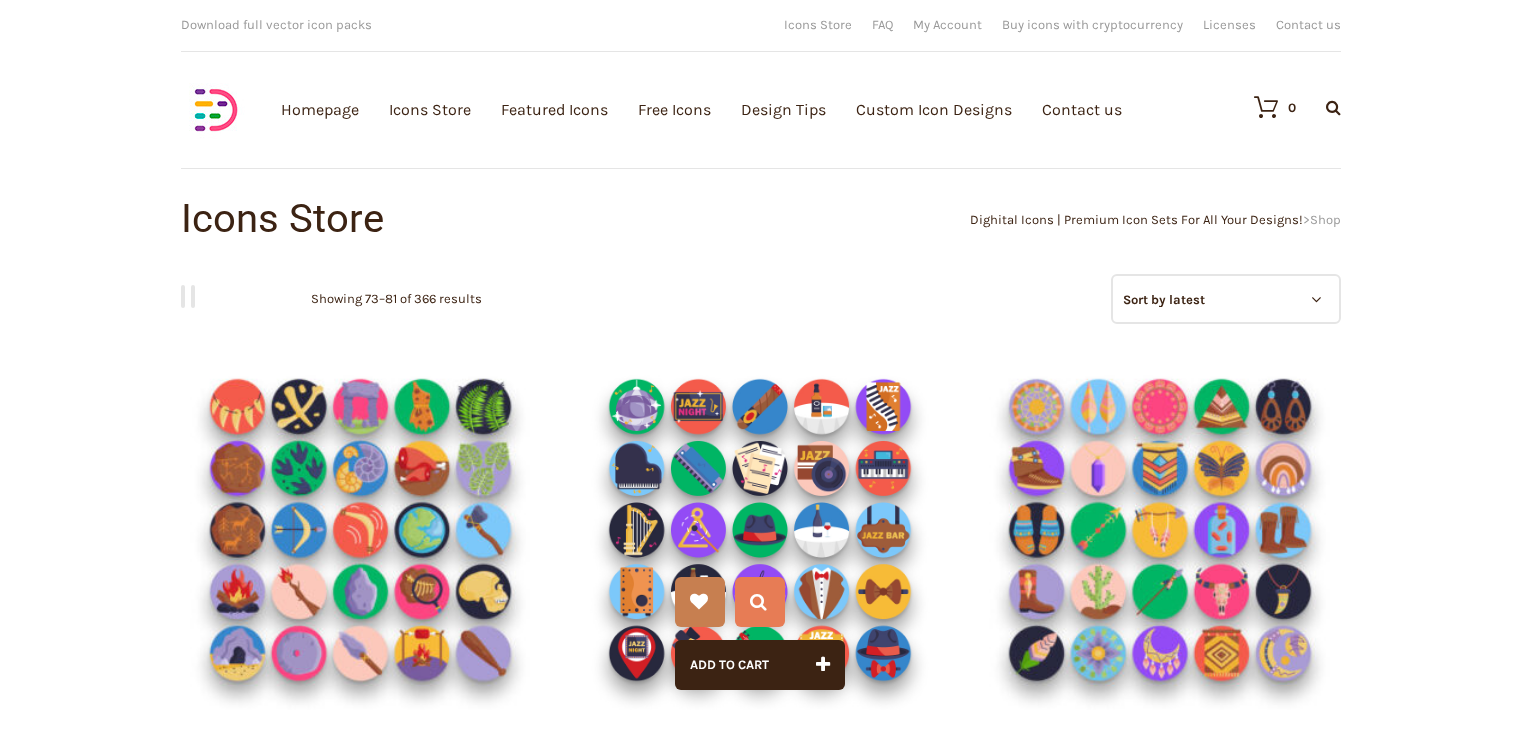 scroll, scrollTop: 0, scrollLeft: 0, axis: both 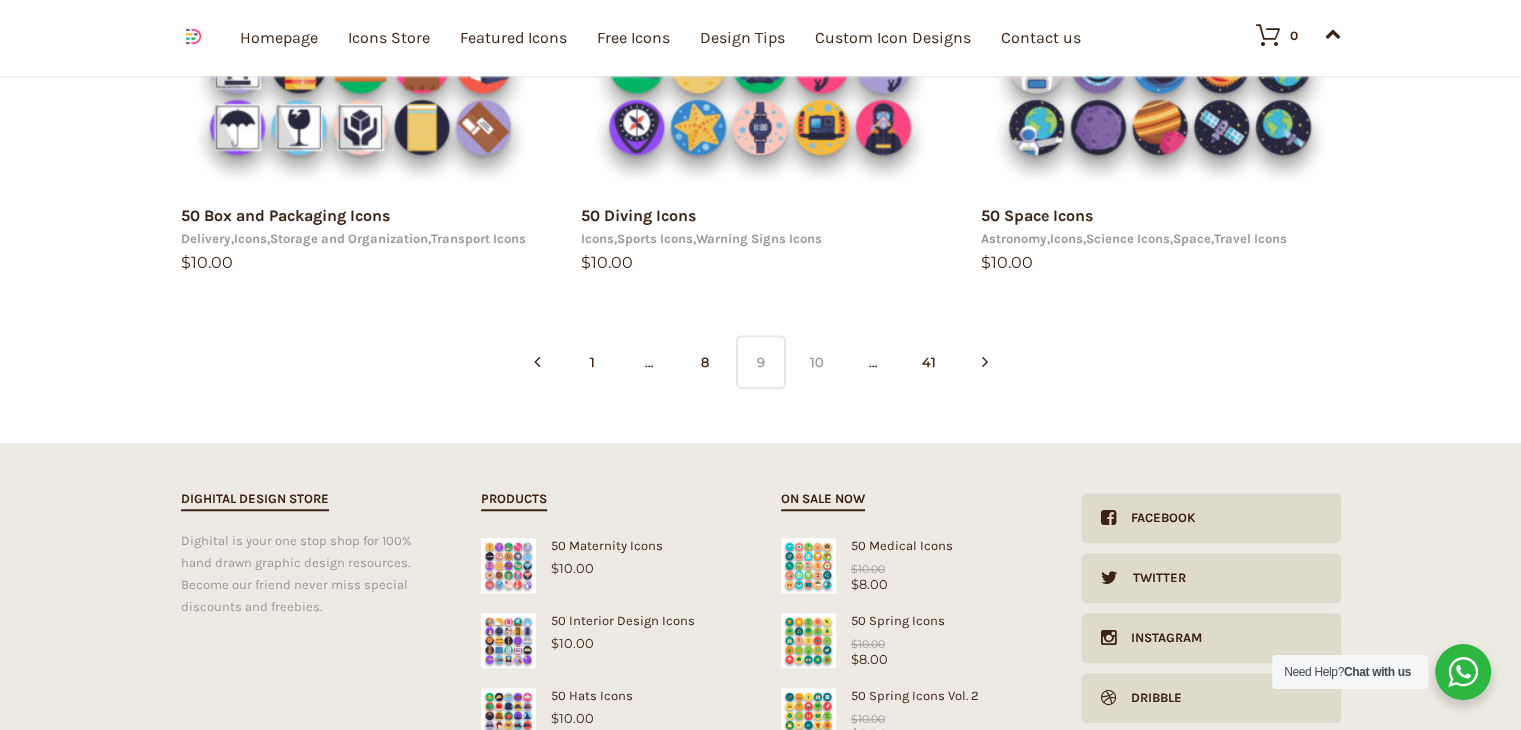 click on "10" at bounding box center (817, 362) 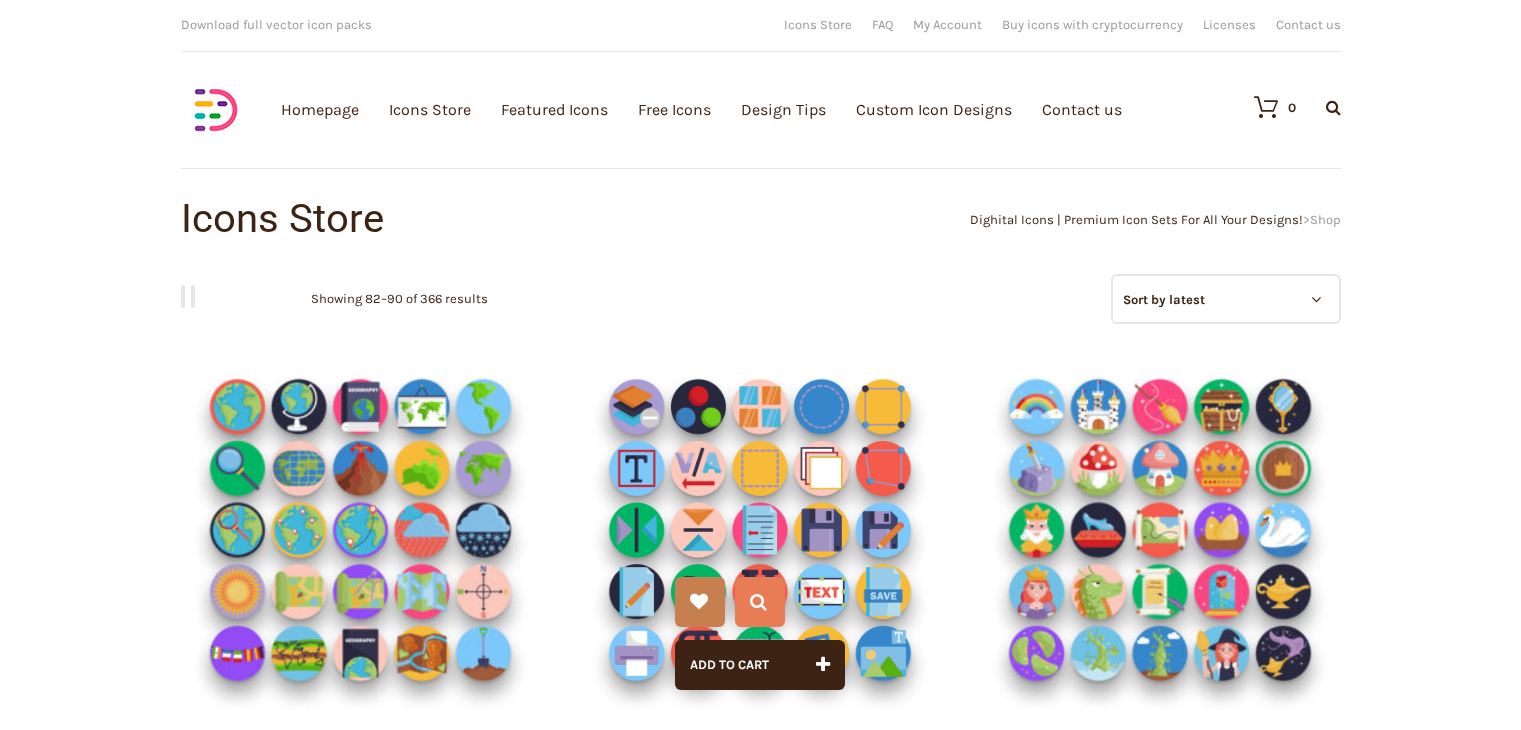 scroll, scrollTop: 0, scrollLeft: 0, axis: both 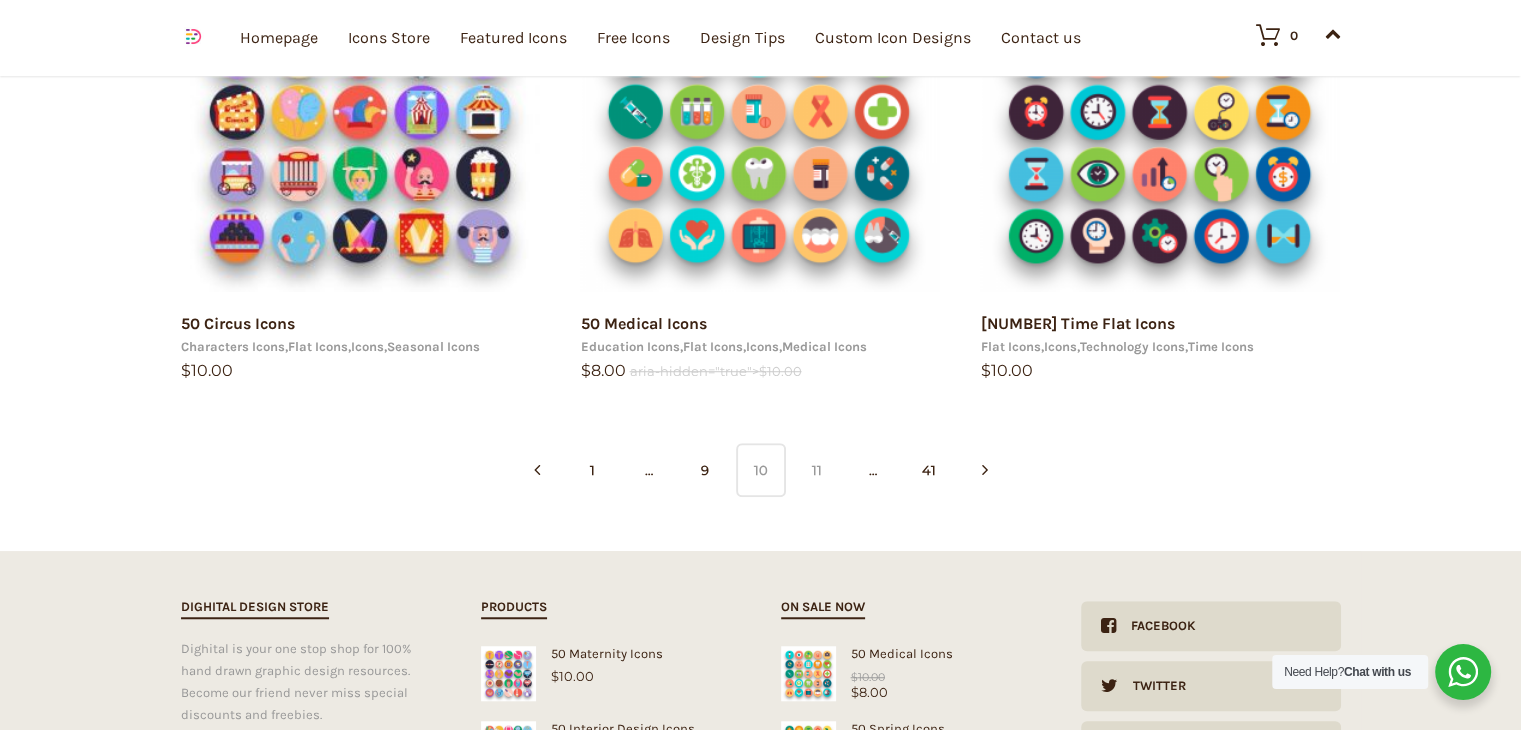click on "11" at bounding box center (817, 470) 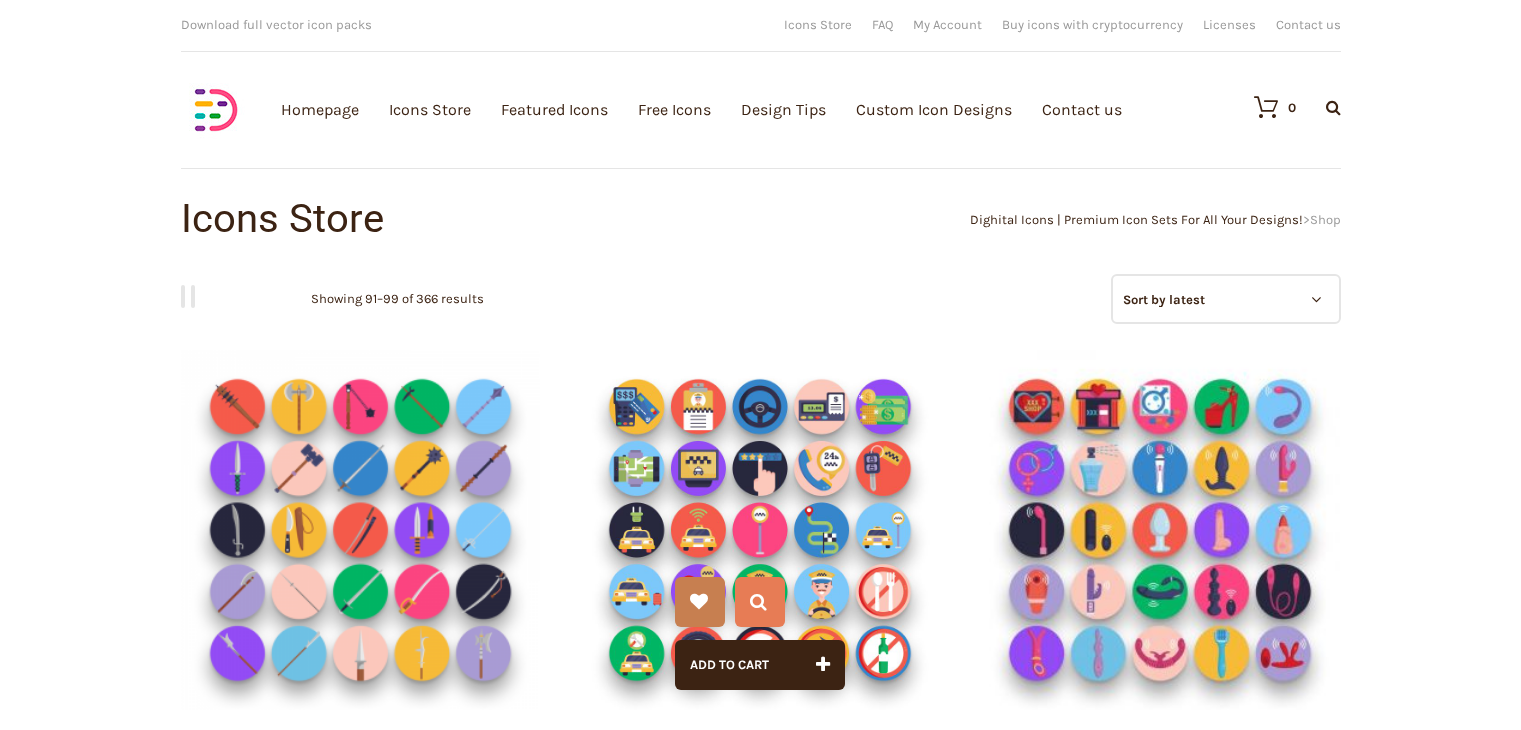 scroll, scrollTop: 0, scrollLeft: 0, axis: both 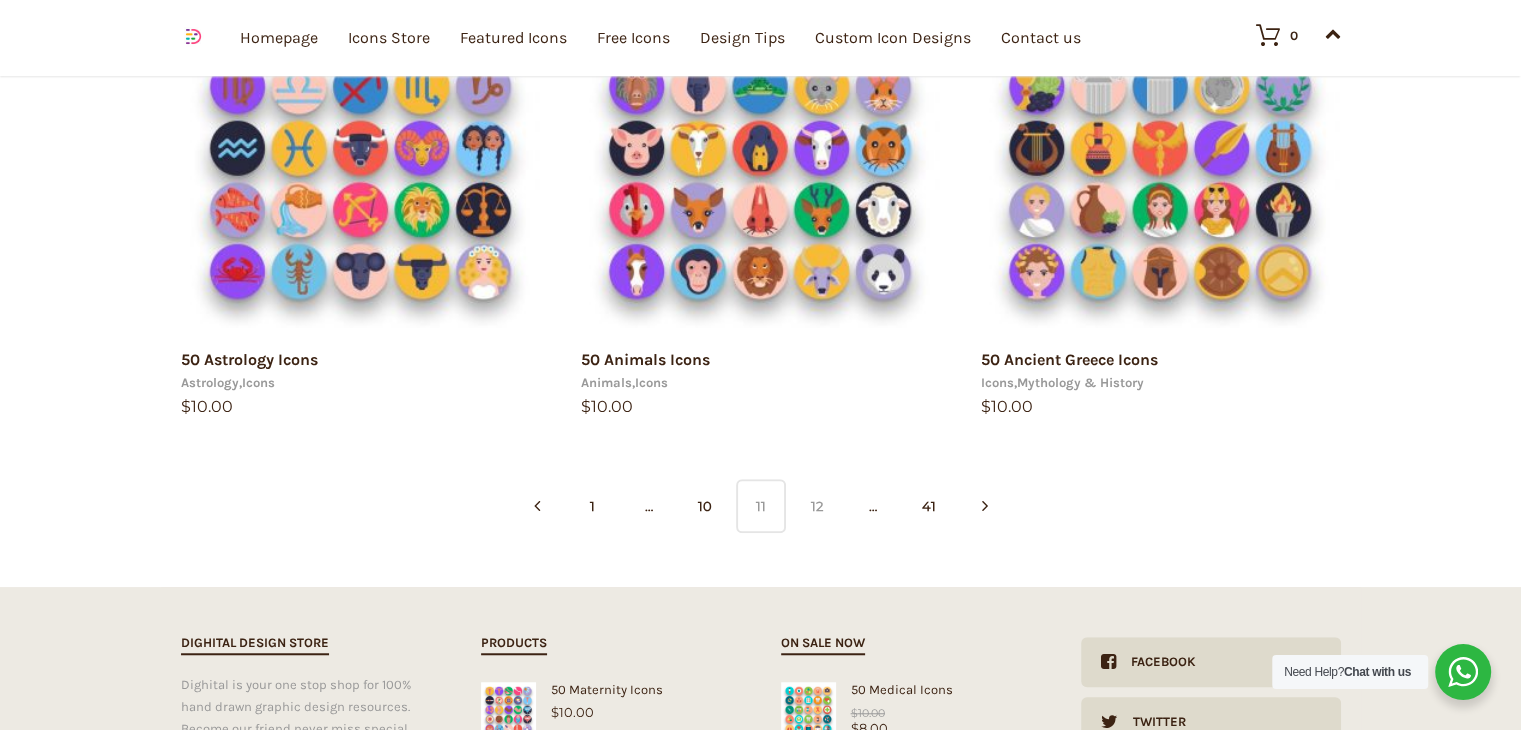 click on "12" at bounding box center [817, 506] 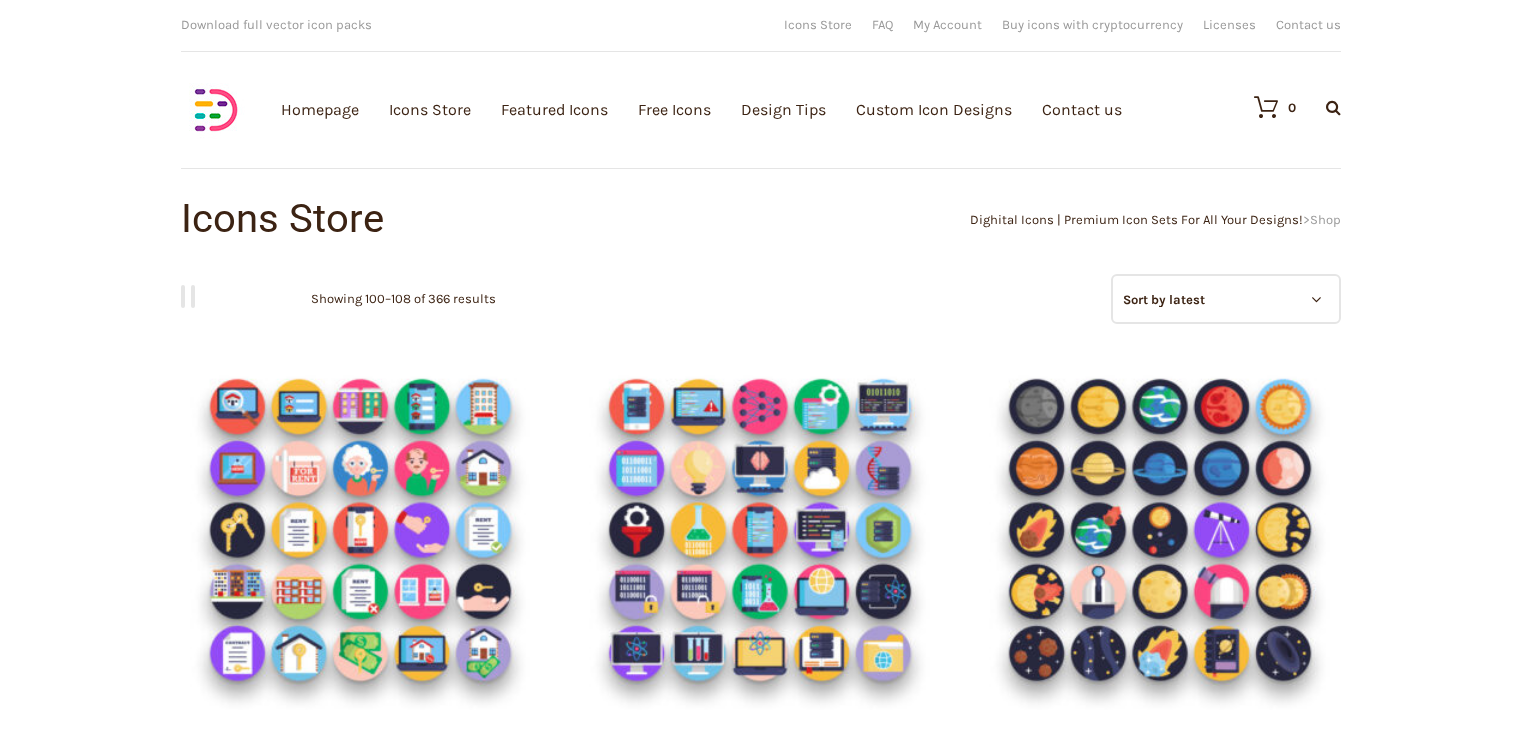 scroll, scrollTop: 0, scrollLeft: 0, axis: both 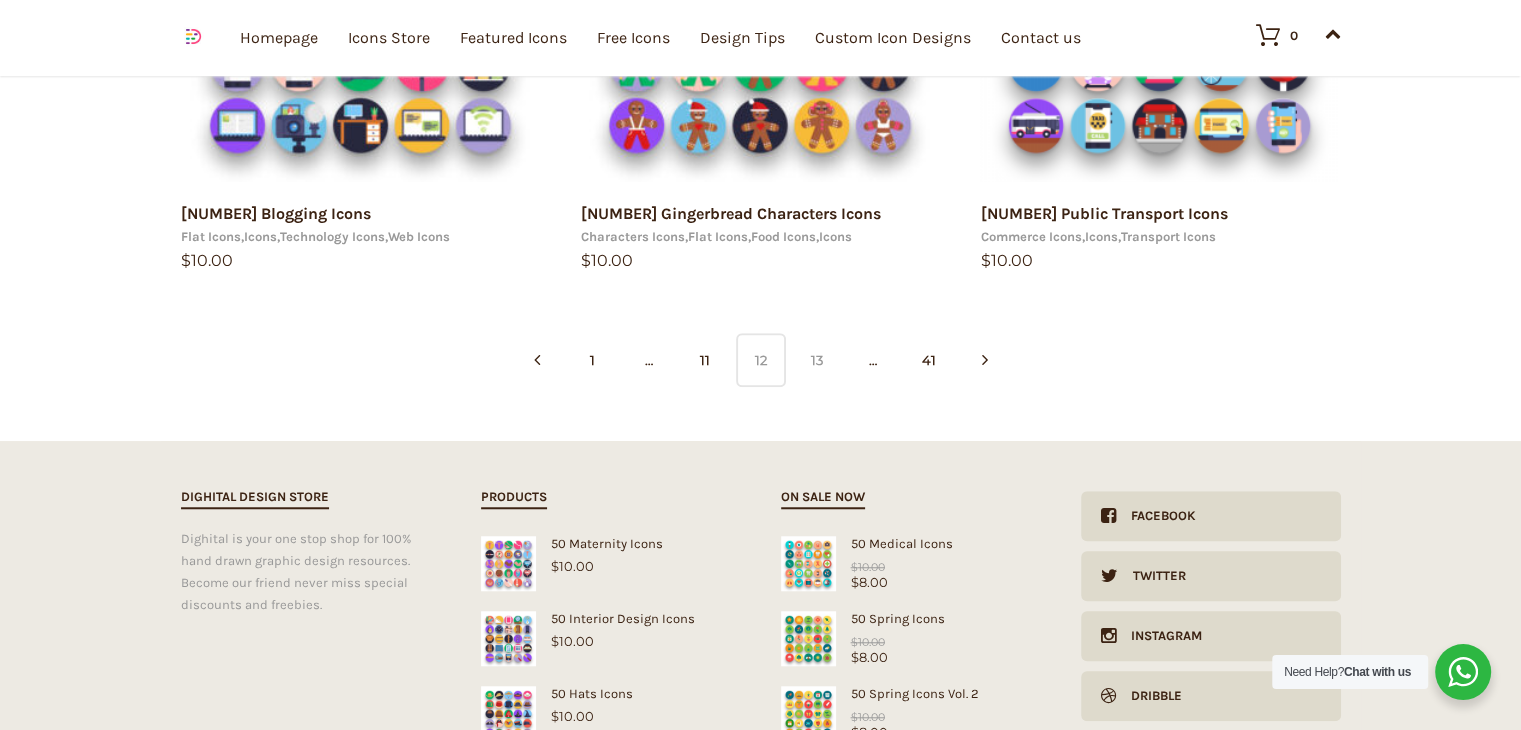click on "13" at bounding box center (817, 360) 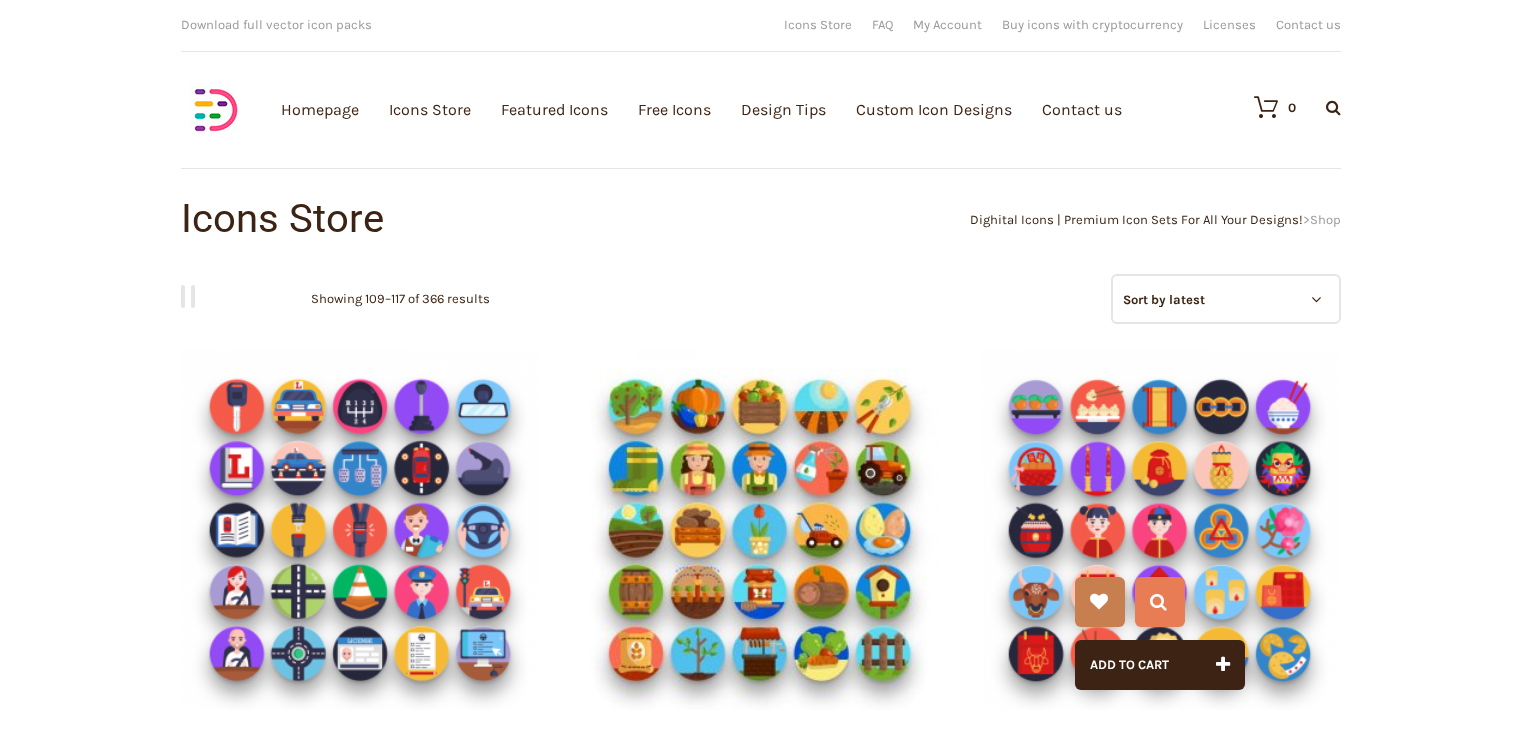 scroll, scrollTop: 0, scrollLeft: 0, axis: both 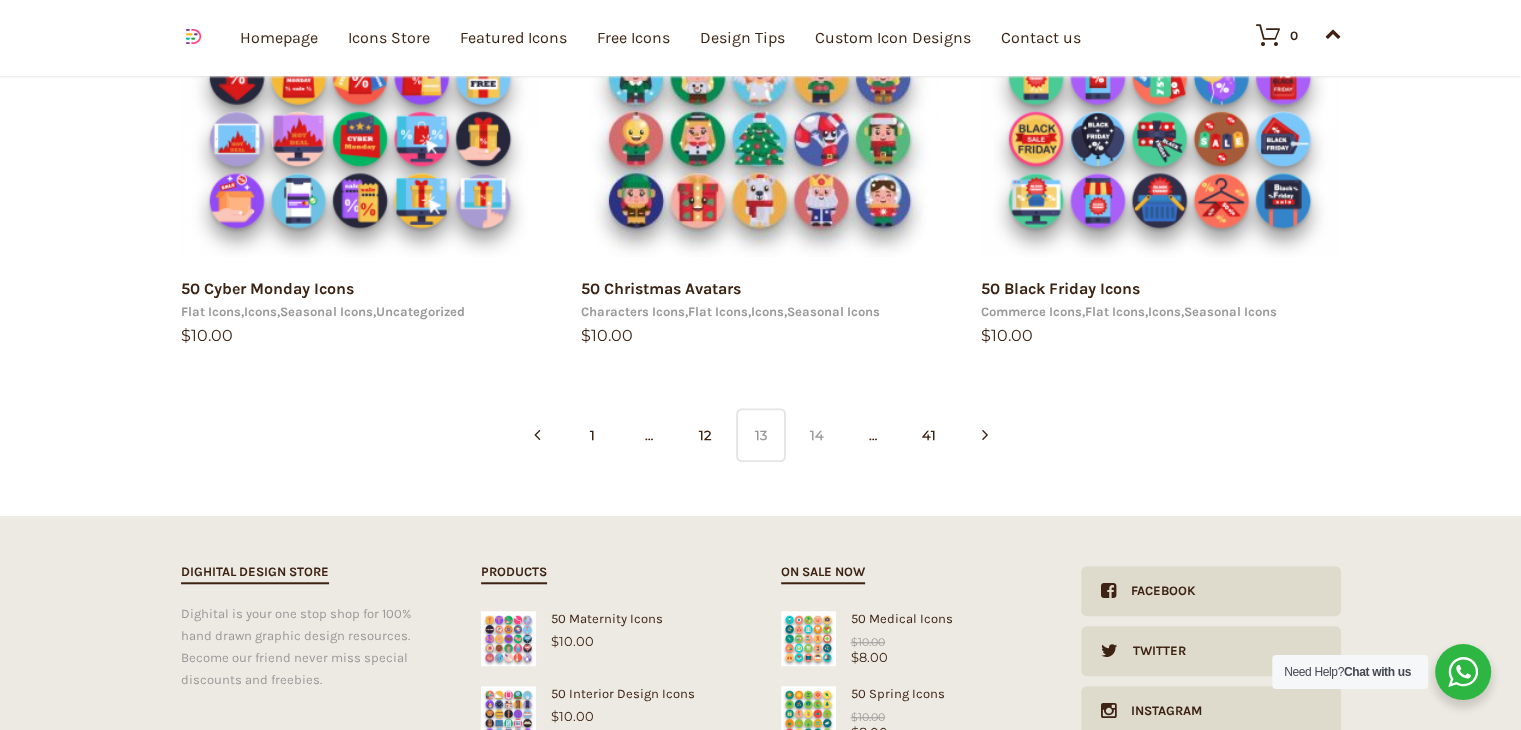click on "14" at bounding box center (817, 435) 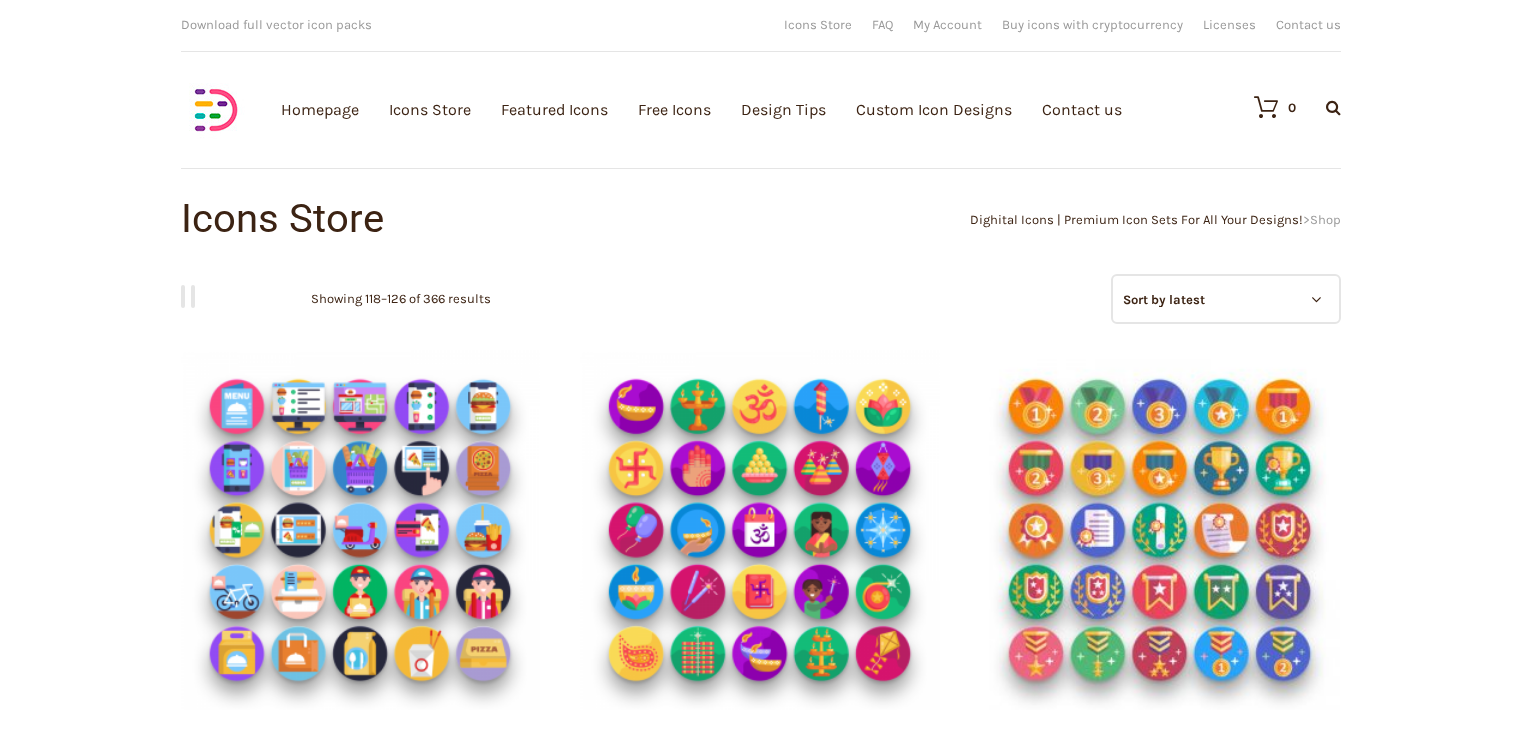 scroll, scrollTop: 0, scrollLeft: 0, axis: both 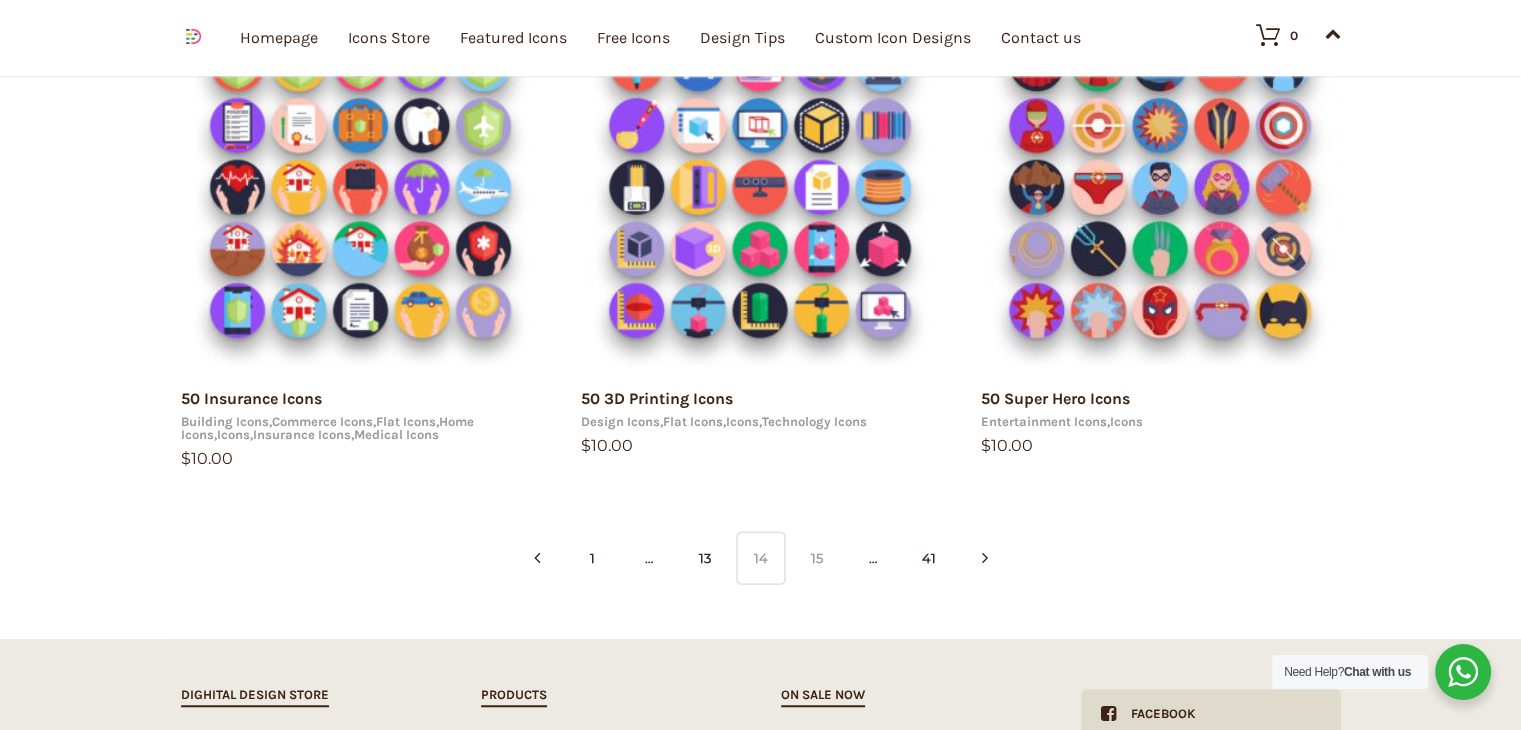 click on "15" at bounding box center (817, 558) 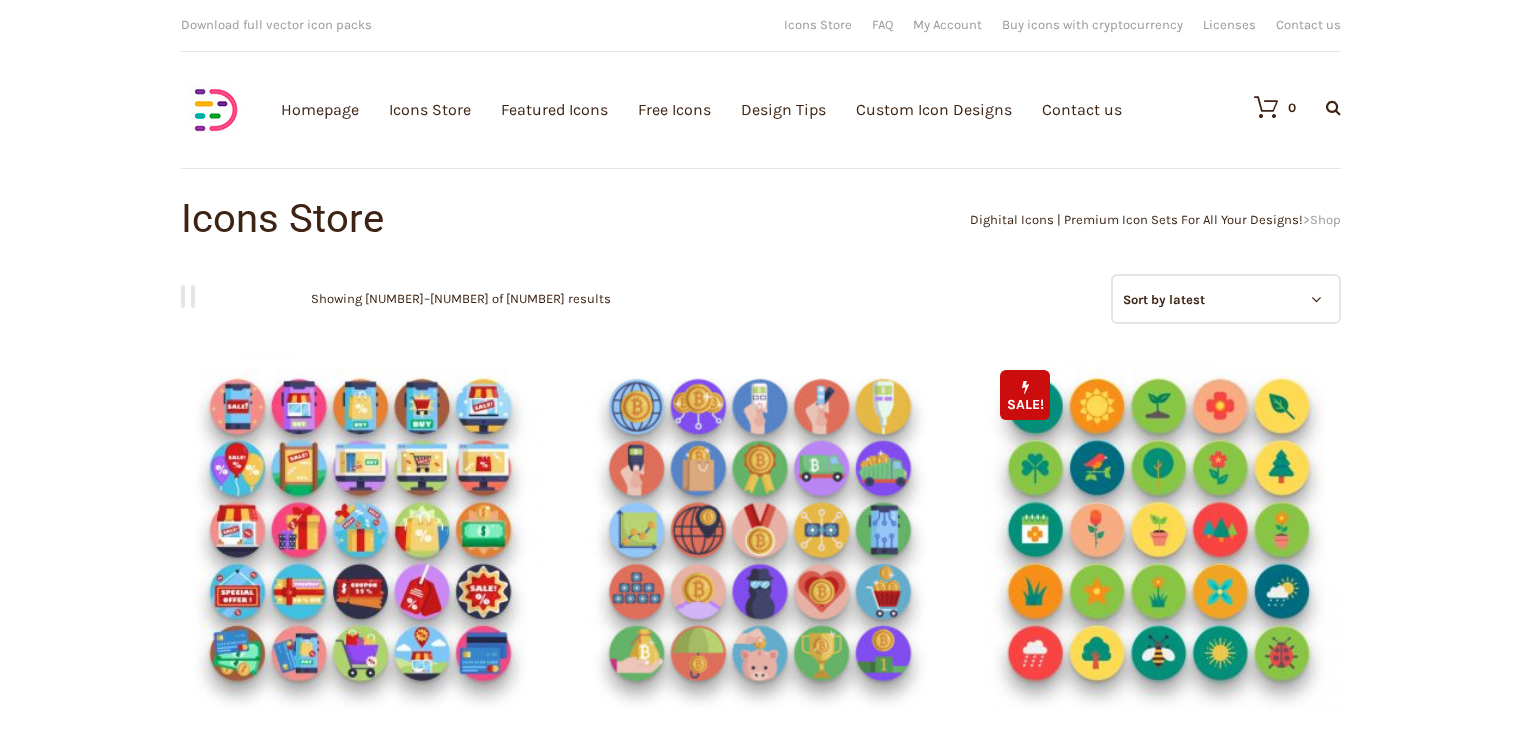 scroll, scrollTop: 0, scrollLeft: 0, axis: both 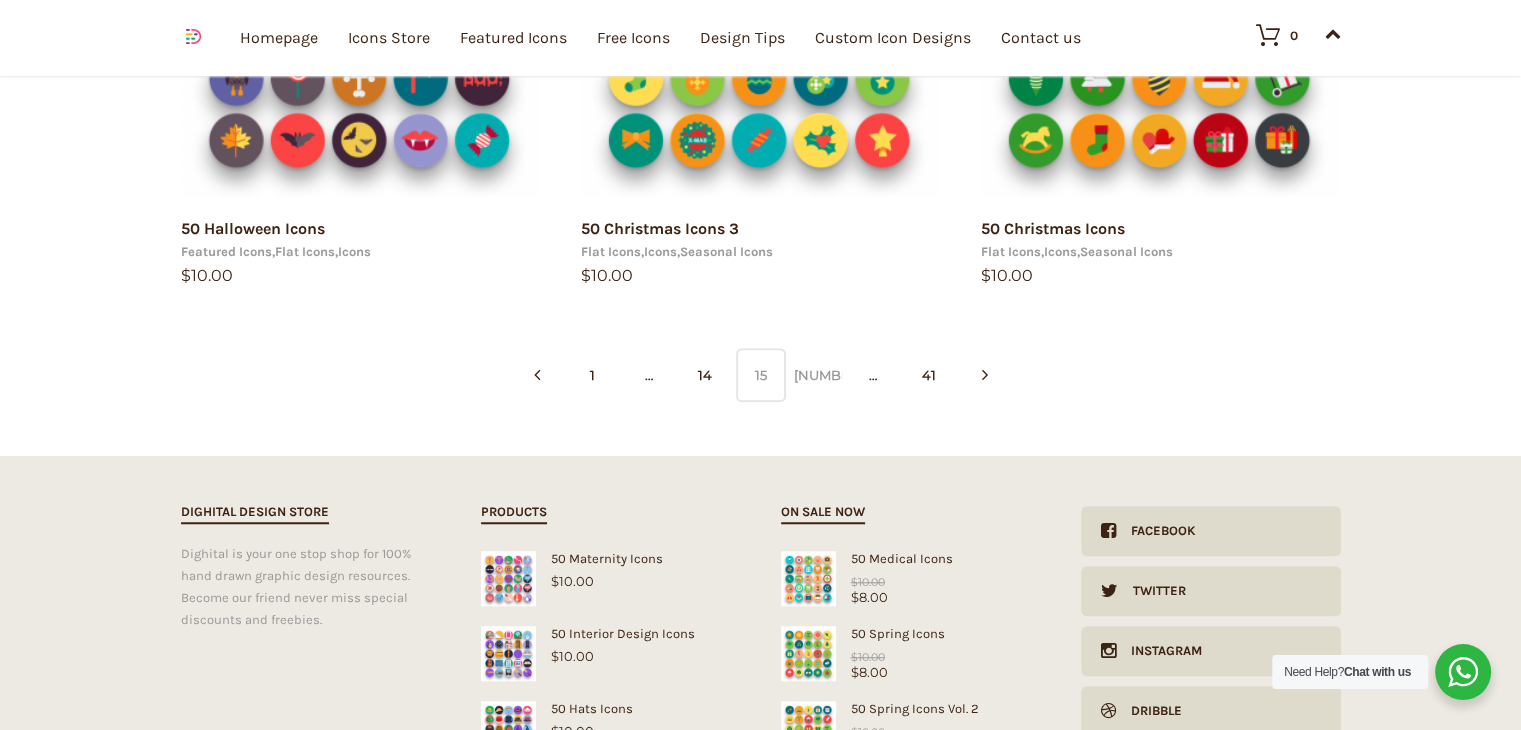 click on "[NUMBER]" at bounding box center [817, 375] 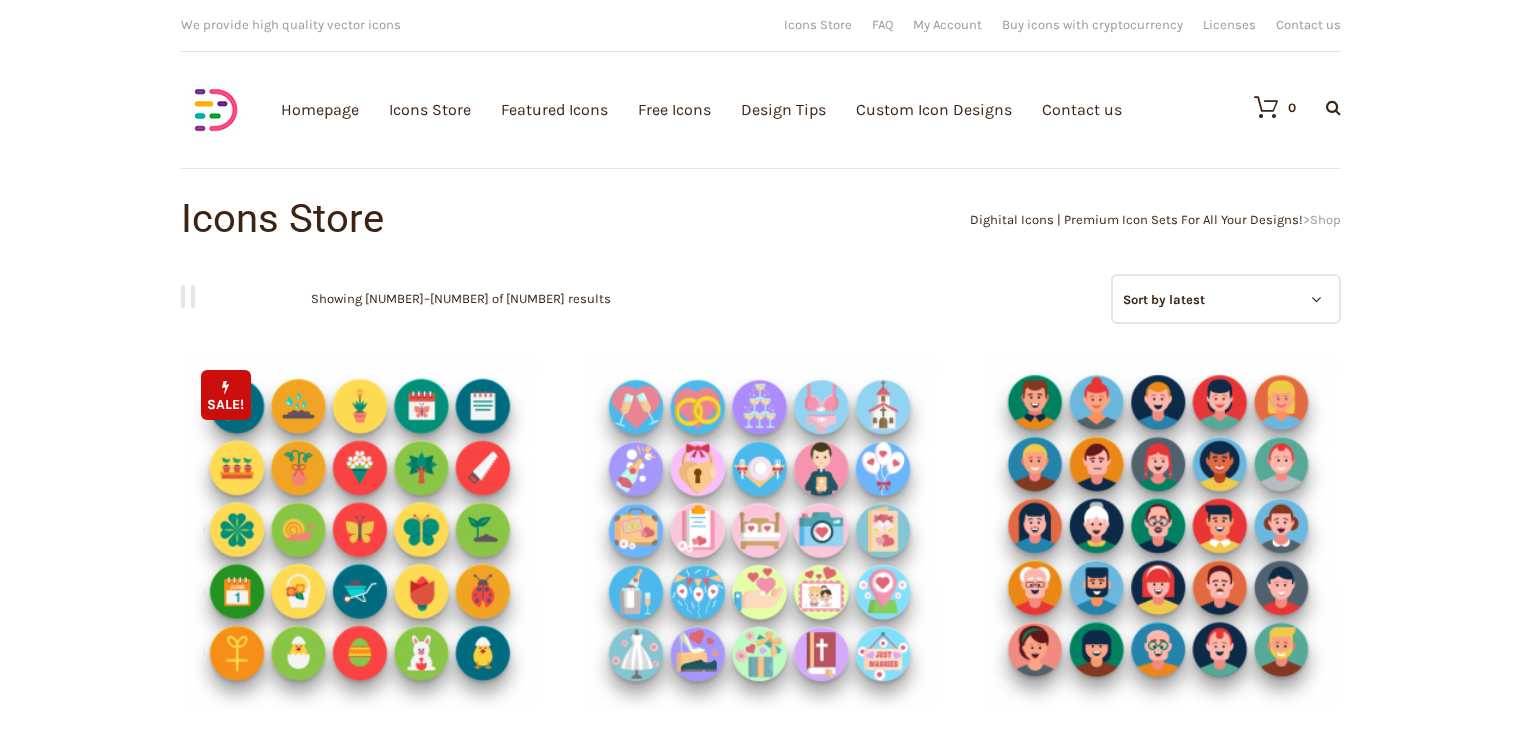 scroll, scrollTop: 0, scrollLeft: 0, axis: both 